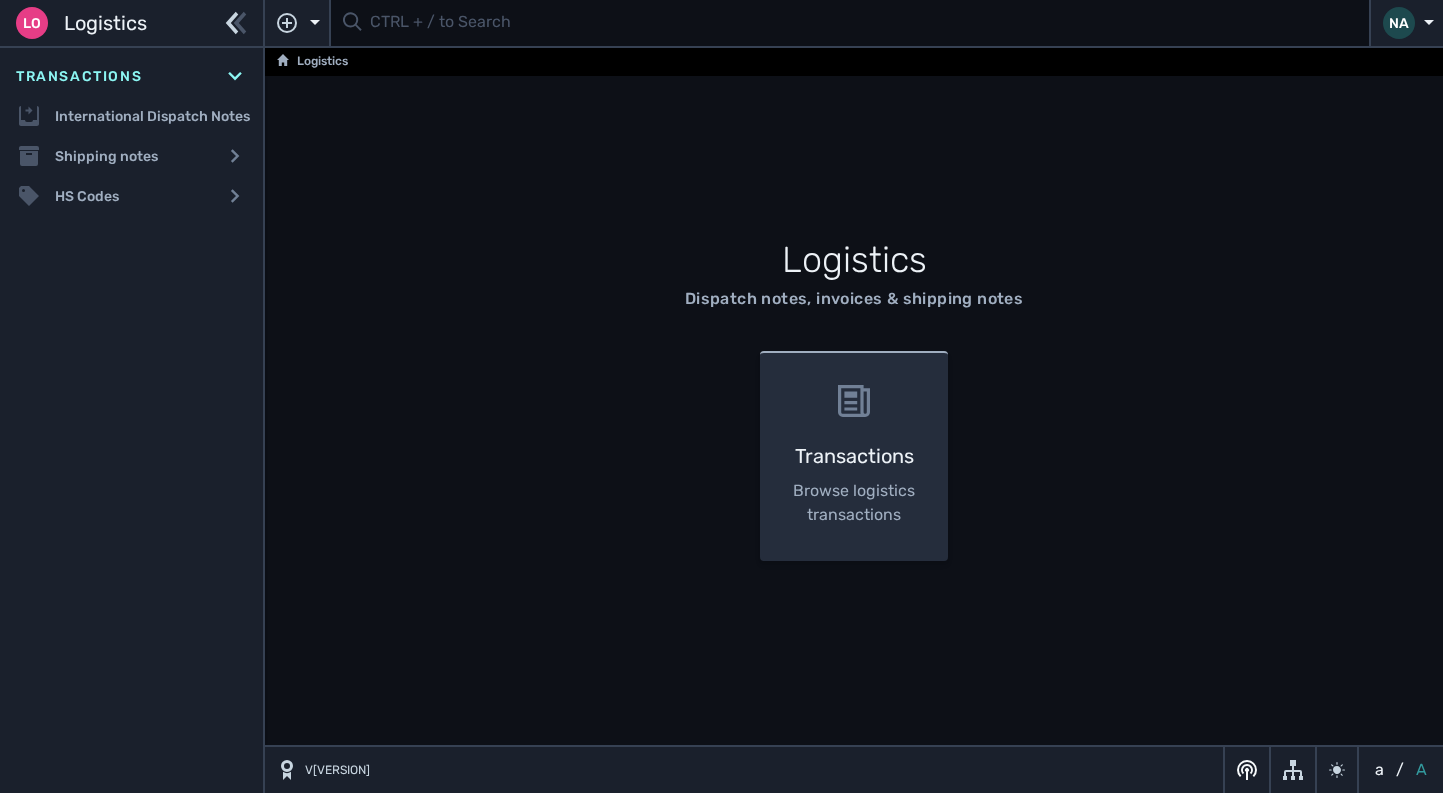 scroll, scrollTop: 0, scrollLeft: 0, axis: both 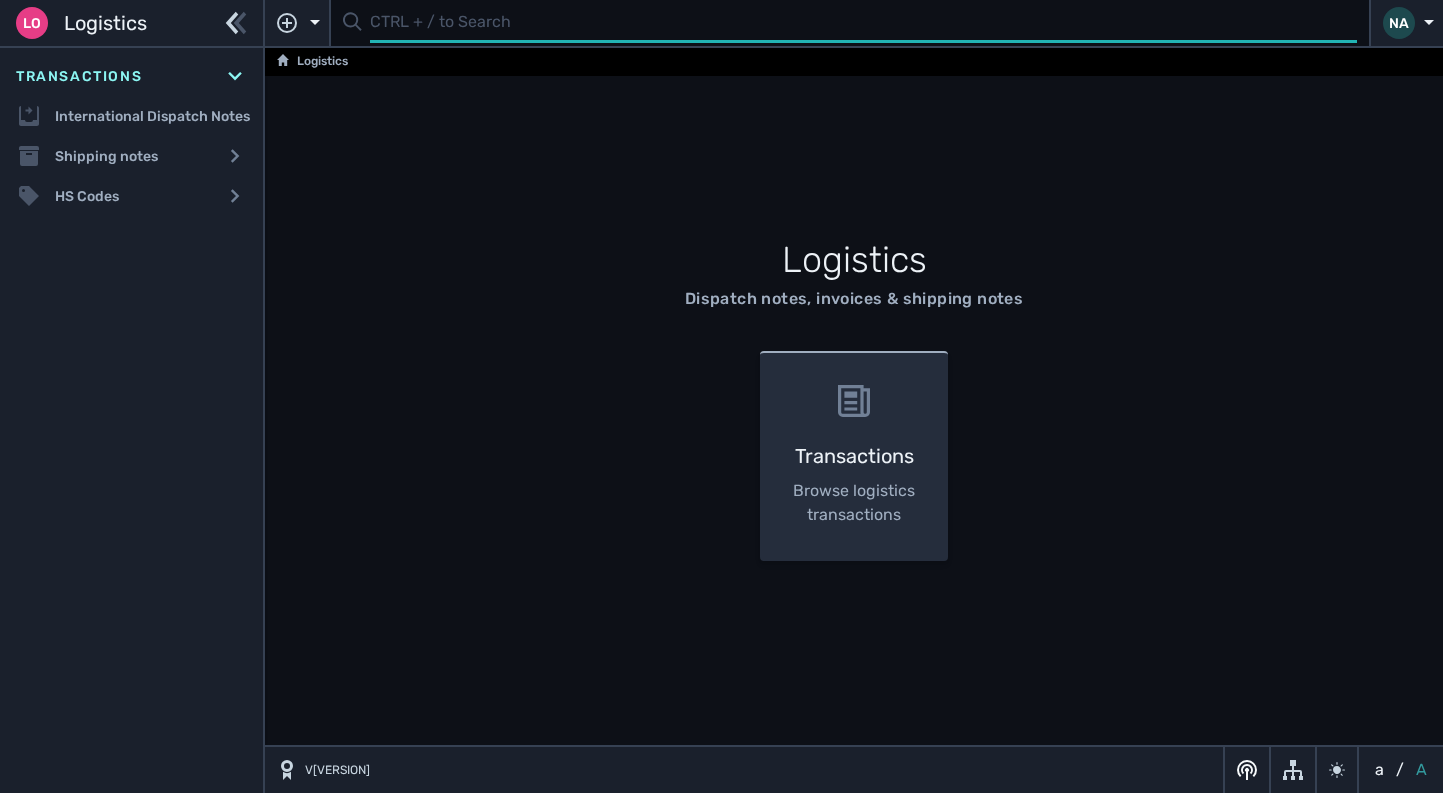 click at bounding box center (863, 23) 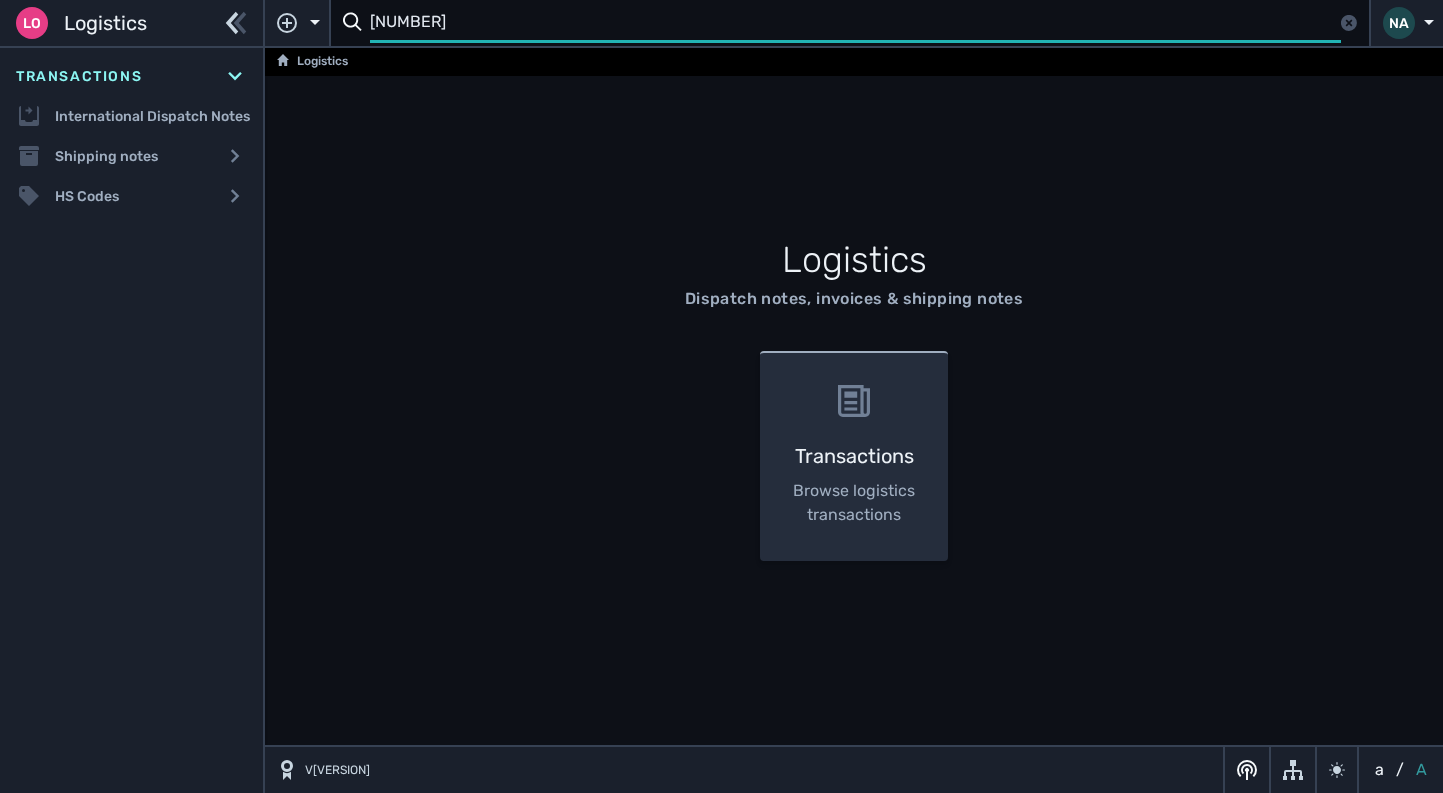 type on "[NUMBER]" 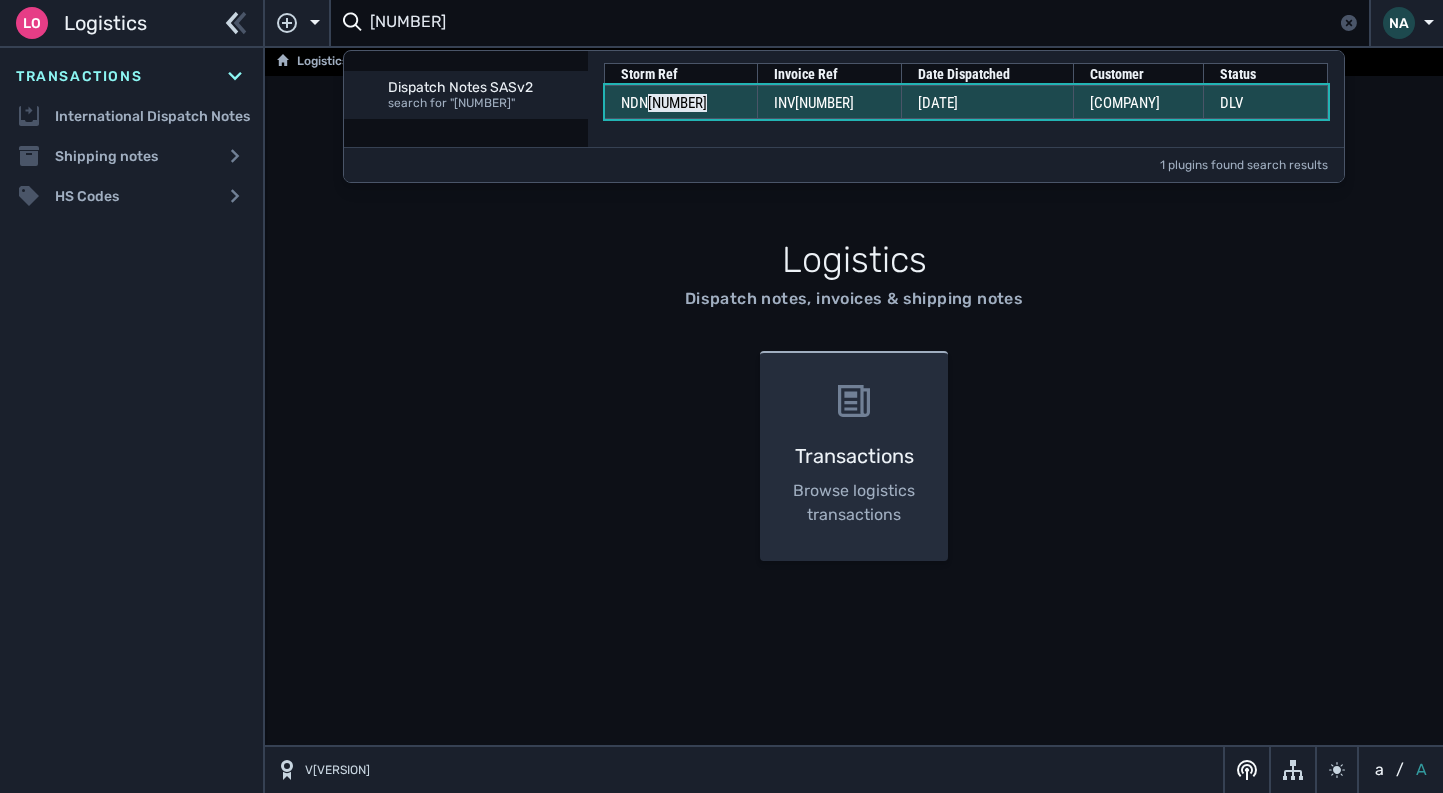 click on "INV10105973" at bounding box center [664, 103] 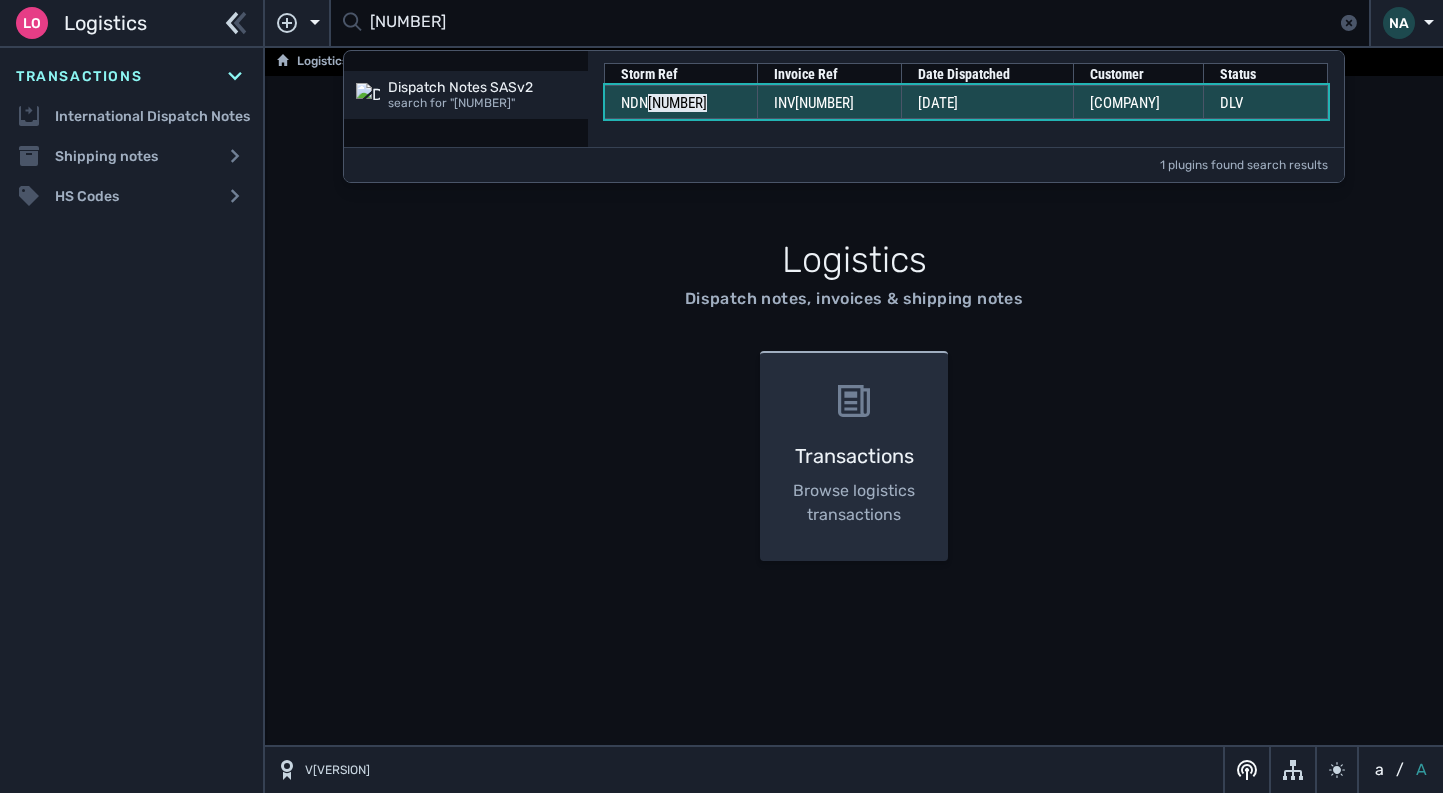 click on "INV10105973" at bounding box center [664, 103] 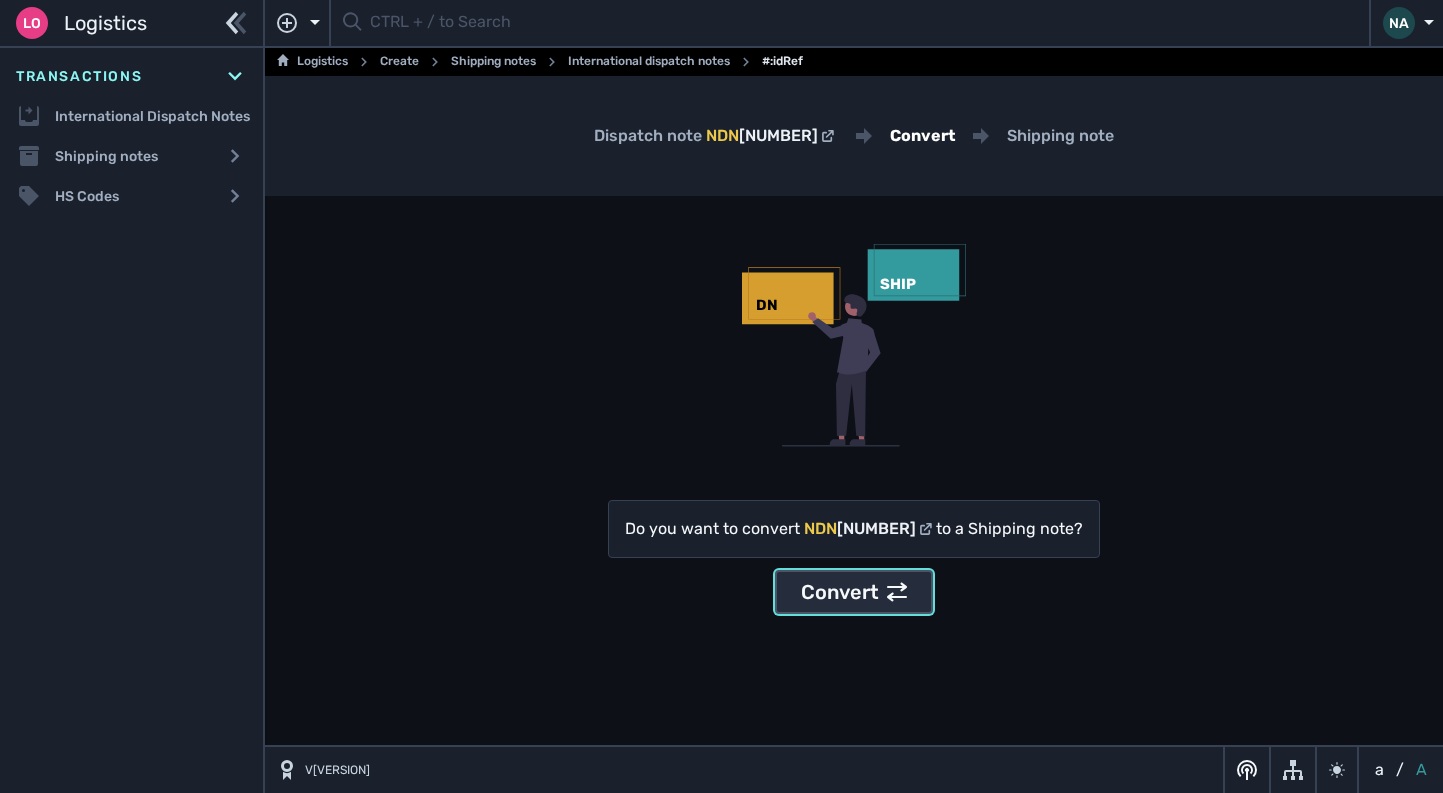 click on "Convert" at bounding box center [854, 592] 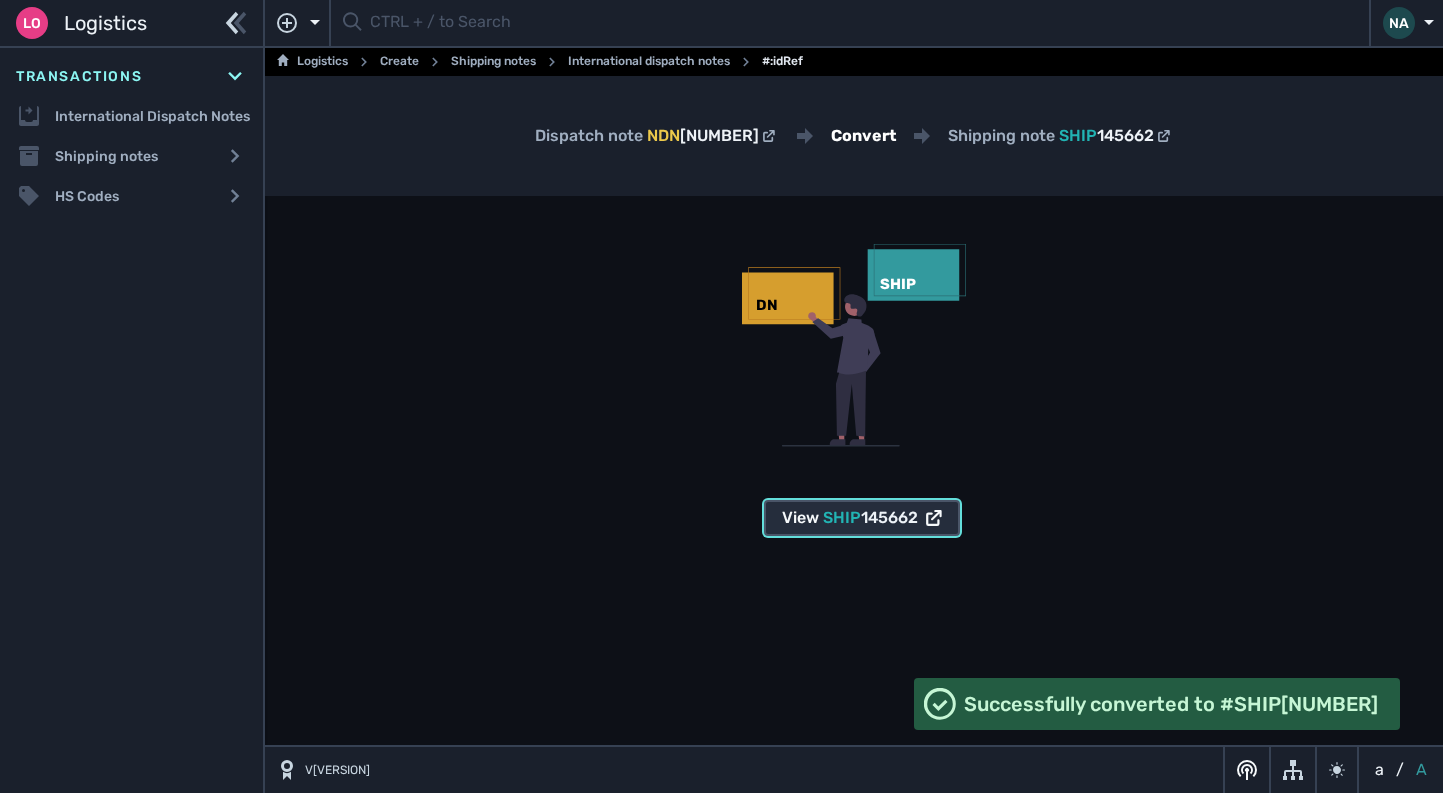 click on "View  SHIP 145662" at bounding box center (862, 518) 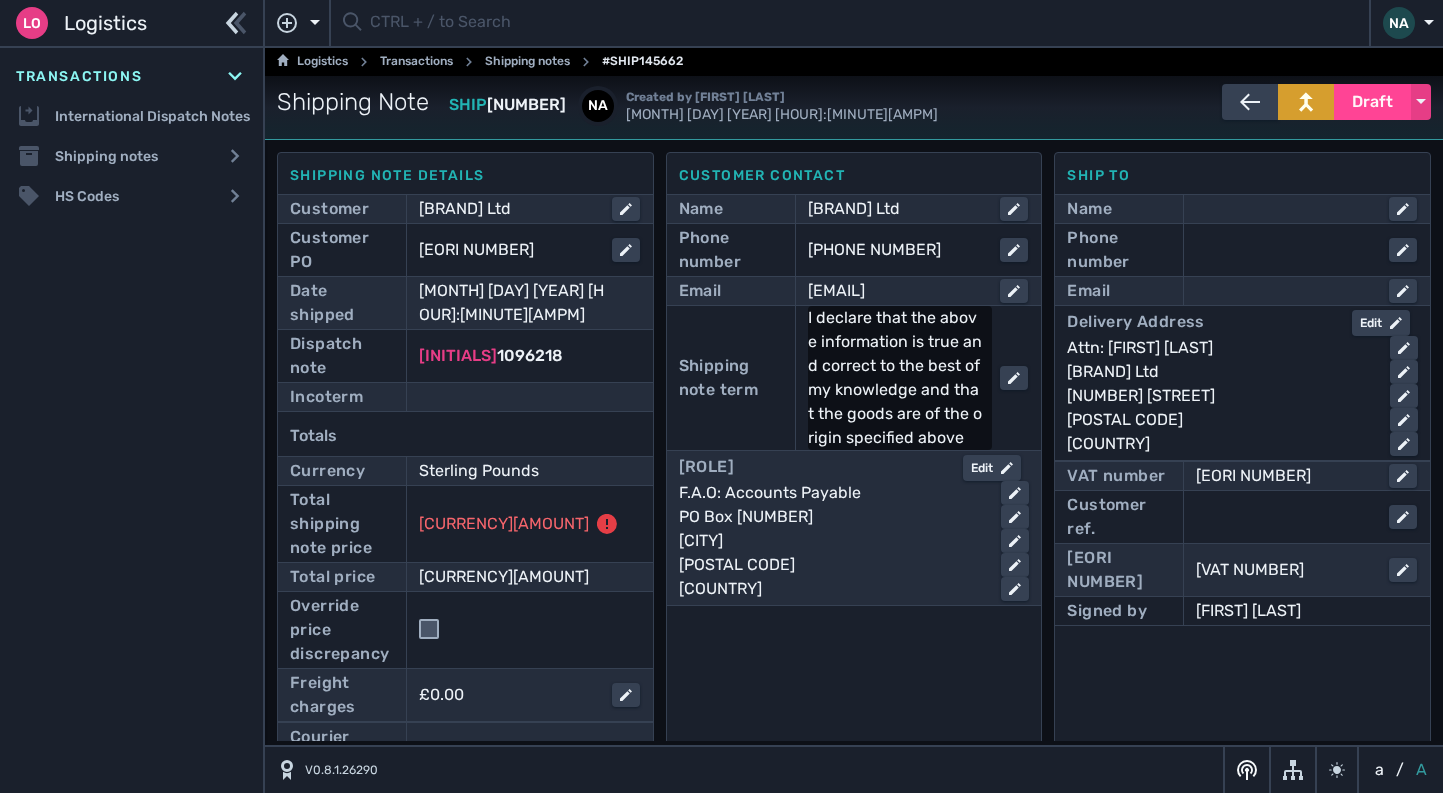 scroll, scrollTop: 0, scrollLeft: 0, axis: both 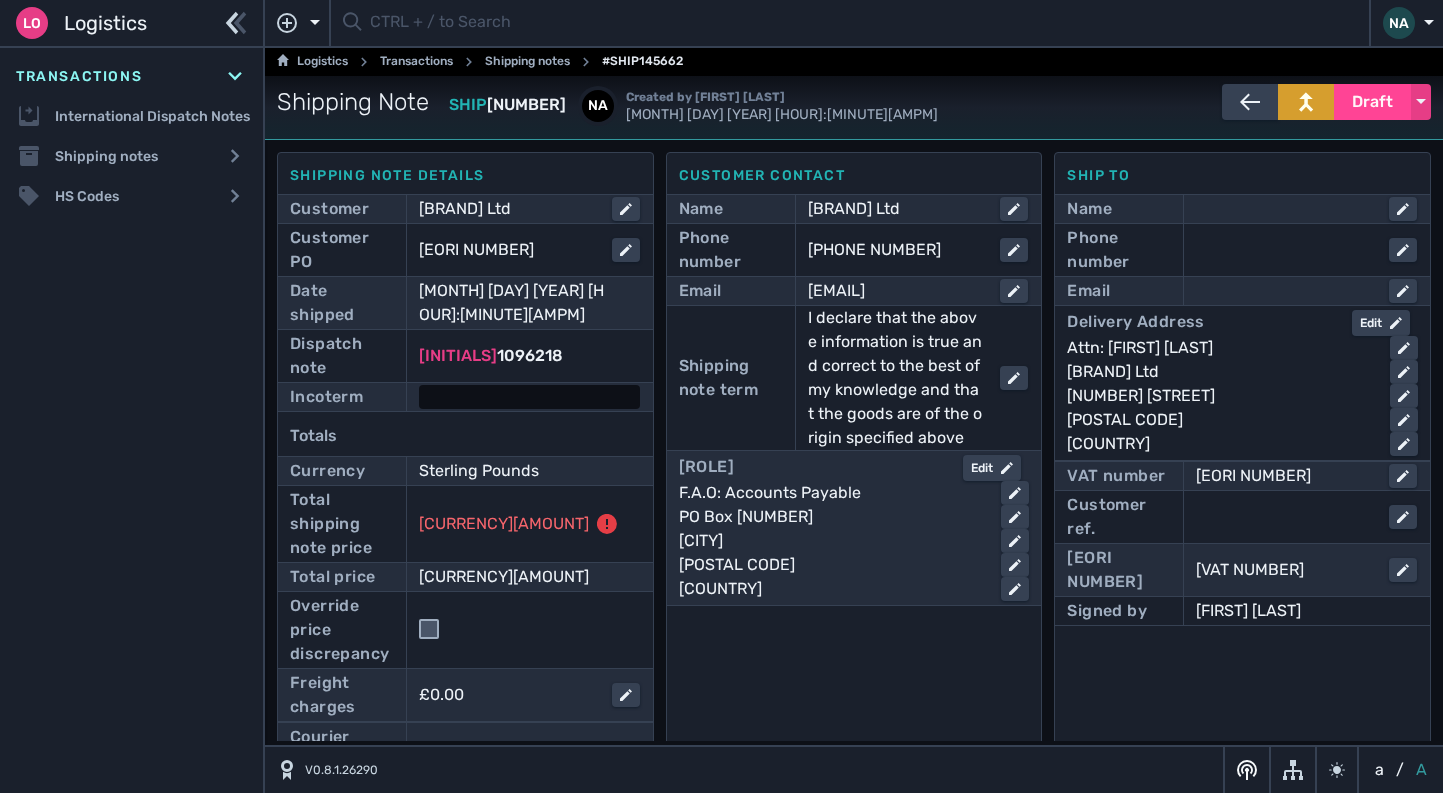 click at bounding box center (529, 397) 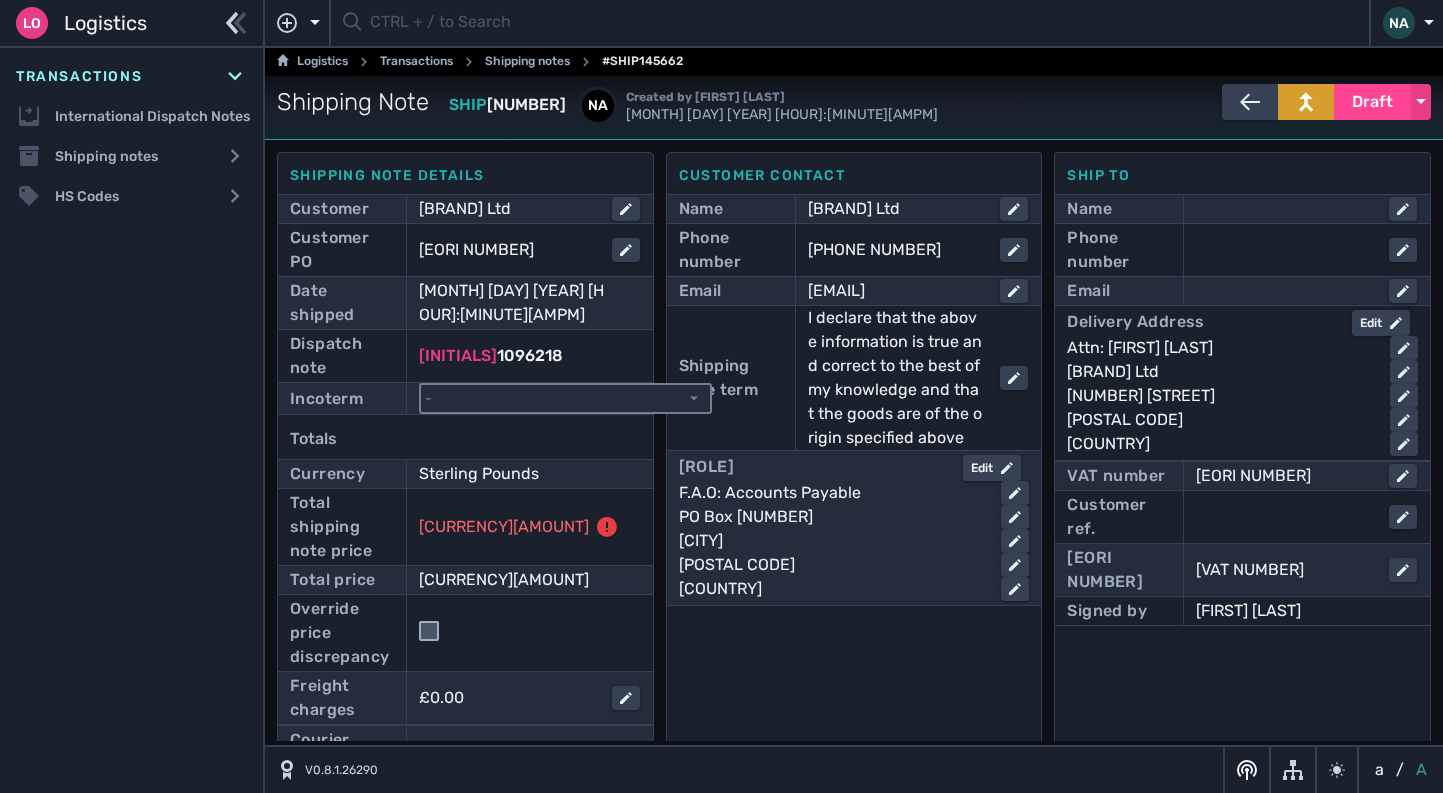 click on "-
Ex Works
- EXW
Free Carrier
- FCA
Carriage Paid To
- CPT
Carriage Insurance Paid
- CIP
Delivery At Place
- DAP
Delivery At Place Unloaded
- DPU
Delivery Duty Paid
- DDP
Free Alongside Ship
- FAS
Free On Board
- FOB
Cost and Freight
- CFR" at bounding box center [565, 398] 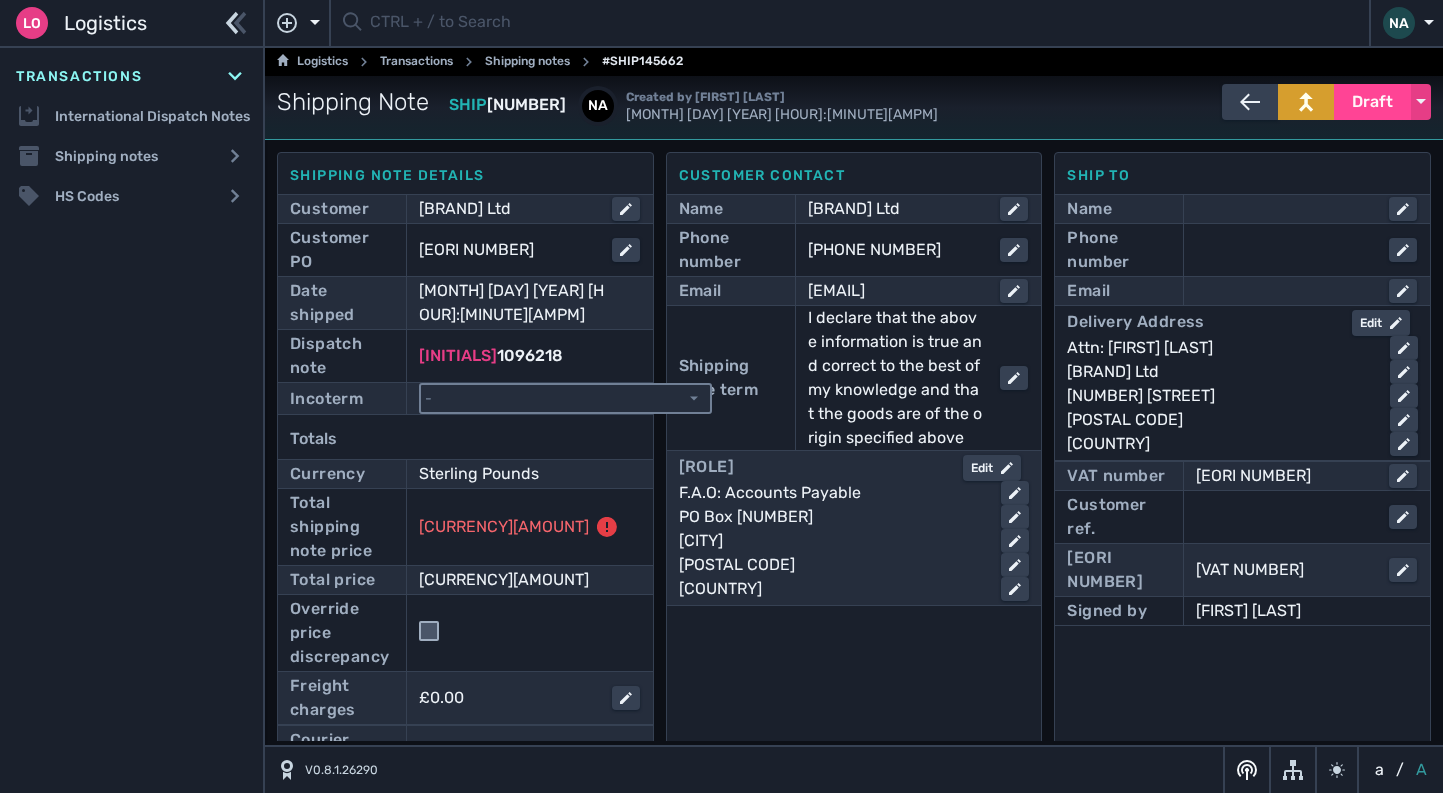 select on "[OBJECT]" 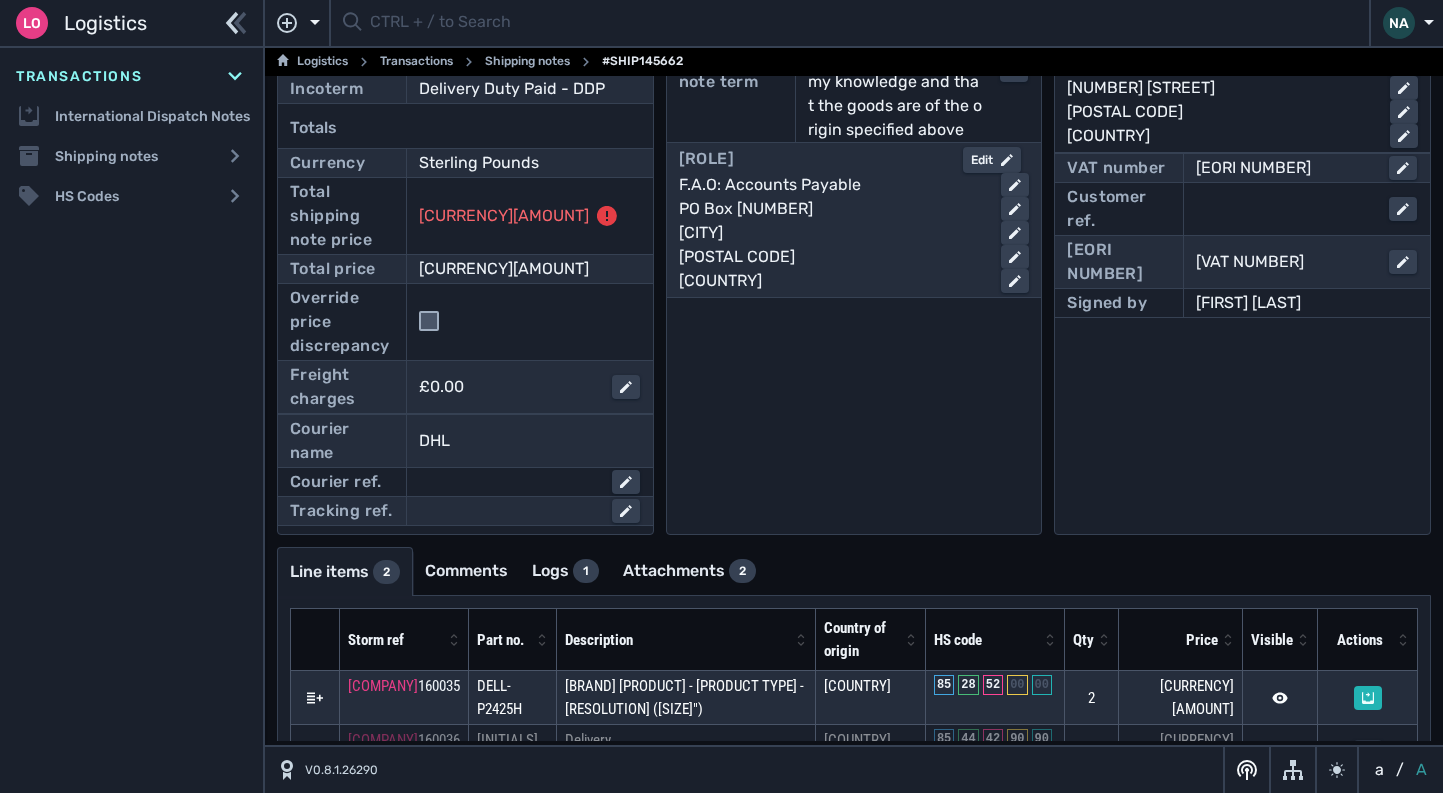scroll, scrollTop: 8, scrollLeft: 0, axis: vertical 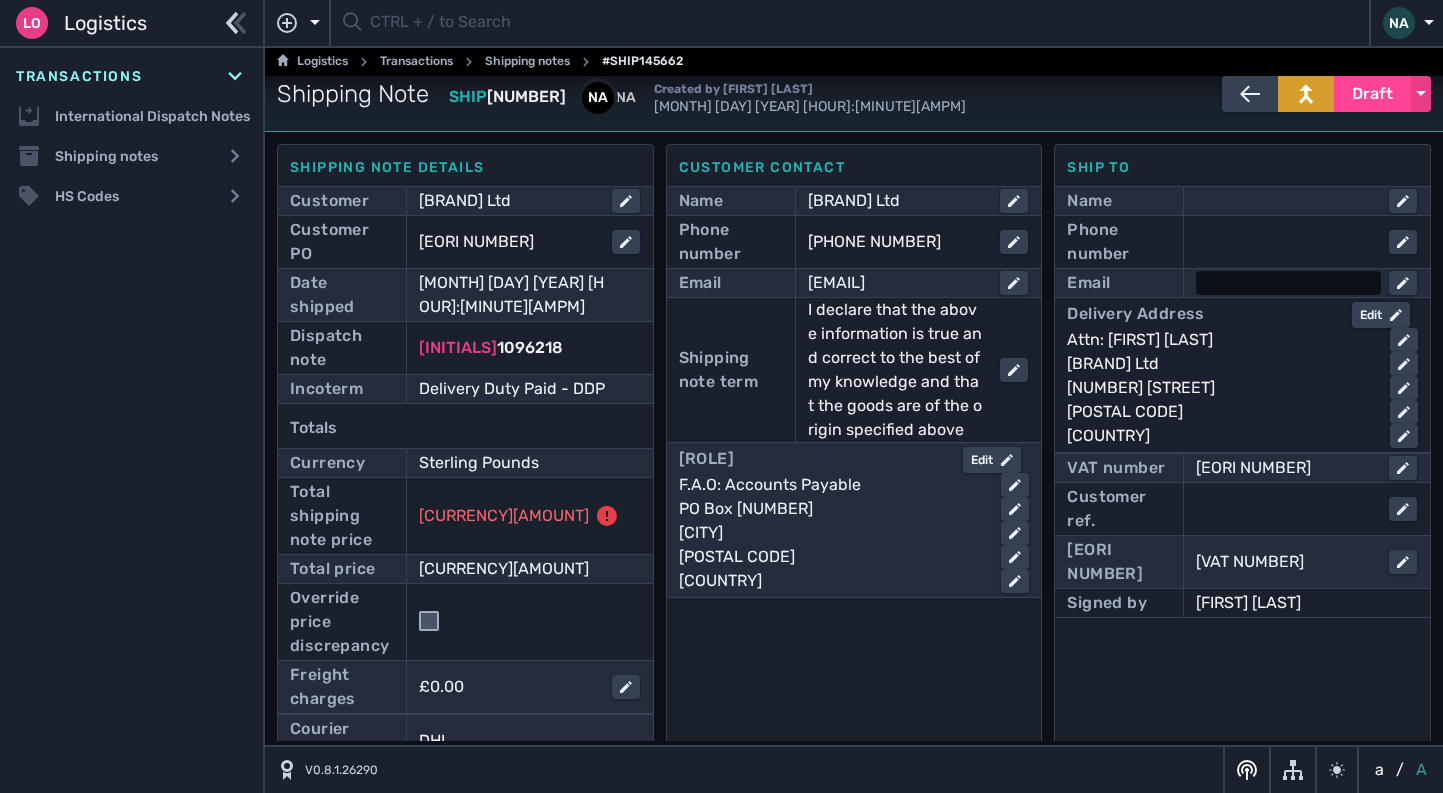 click at bounding box center (1288, 283) 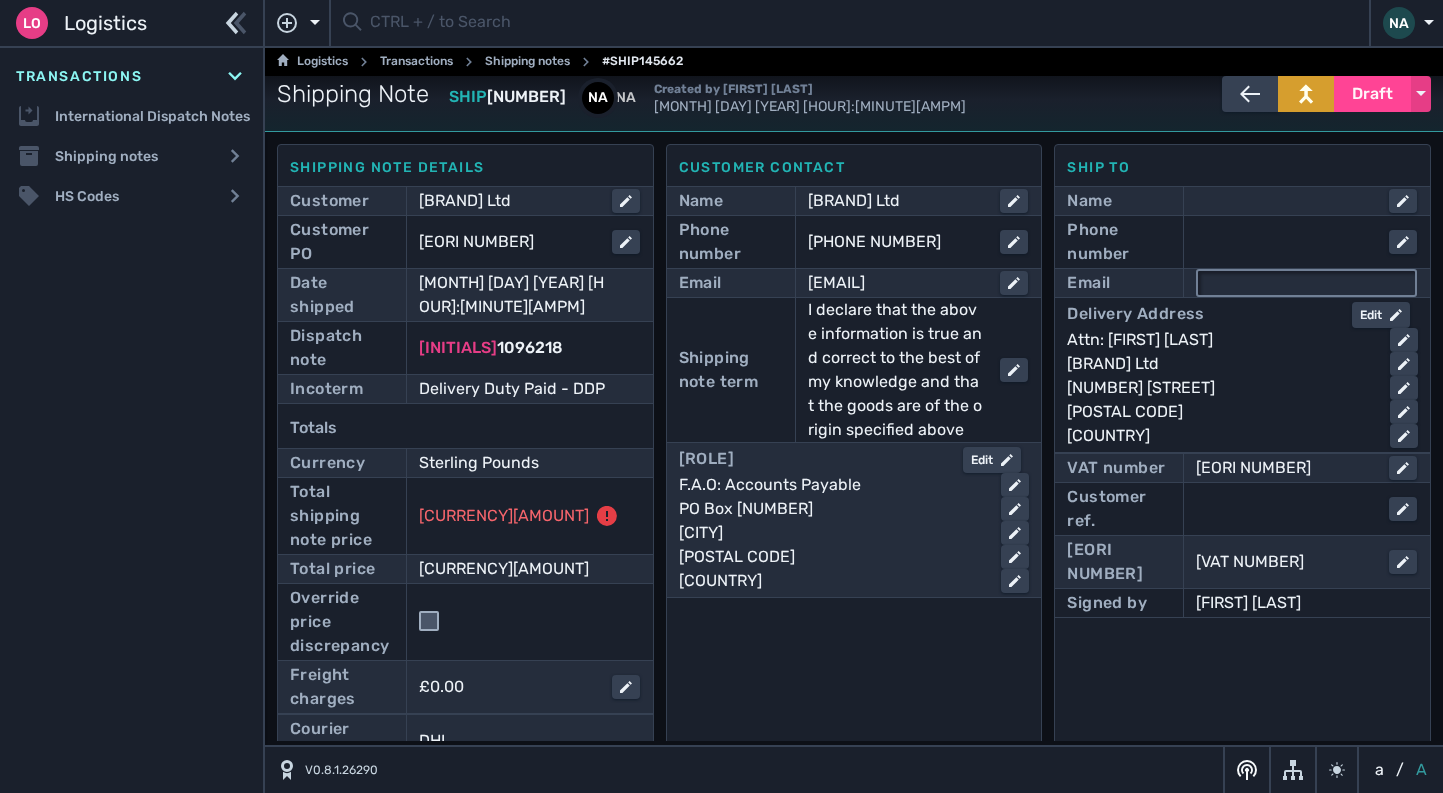 click at bounding box center [1306, 283] 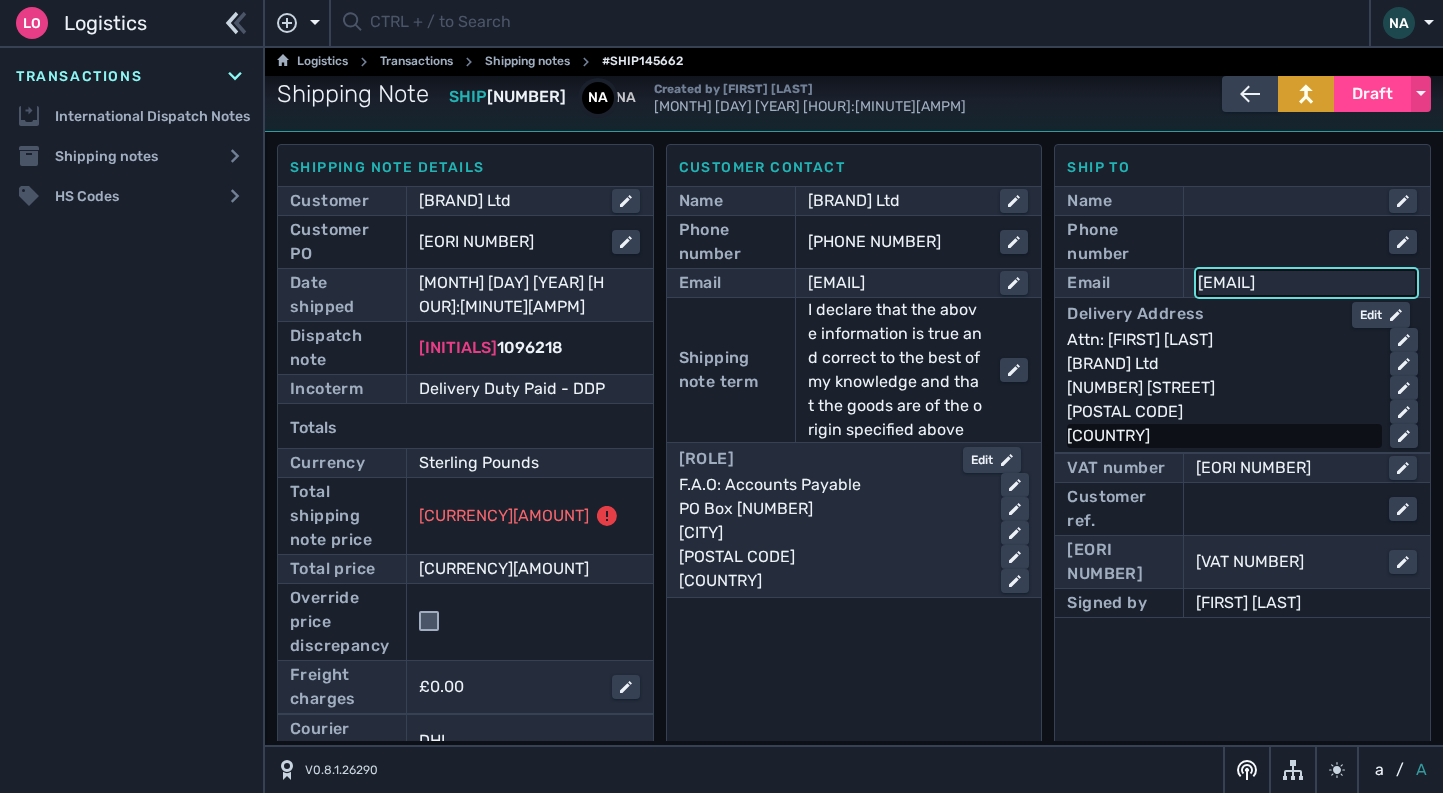 type on "[EMAIL]" 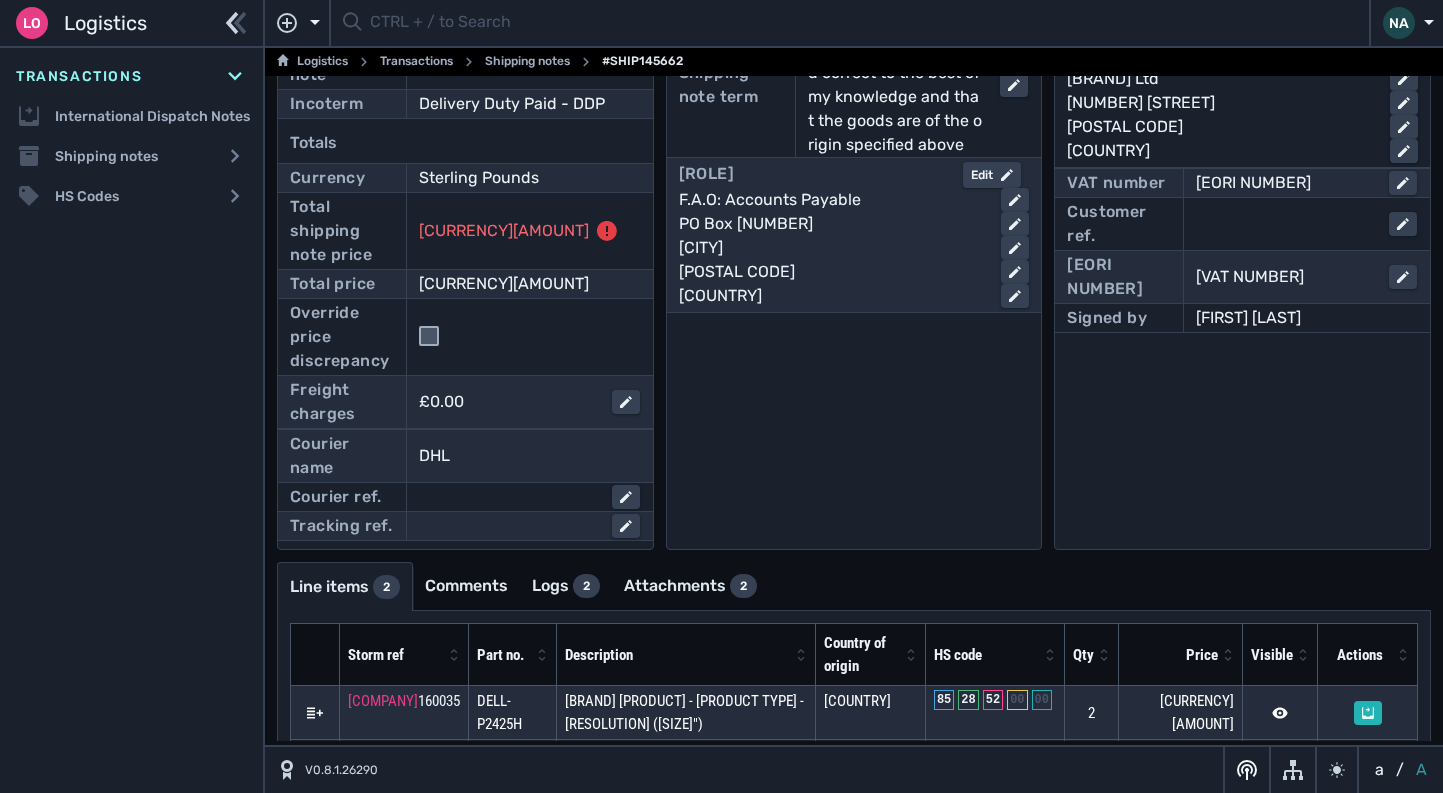 scroll, scrollTop: 308, scrollLeft: 0, axis: vertical 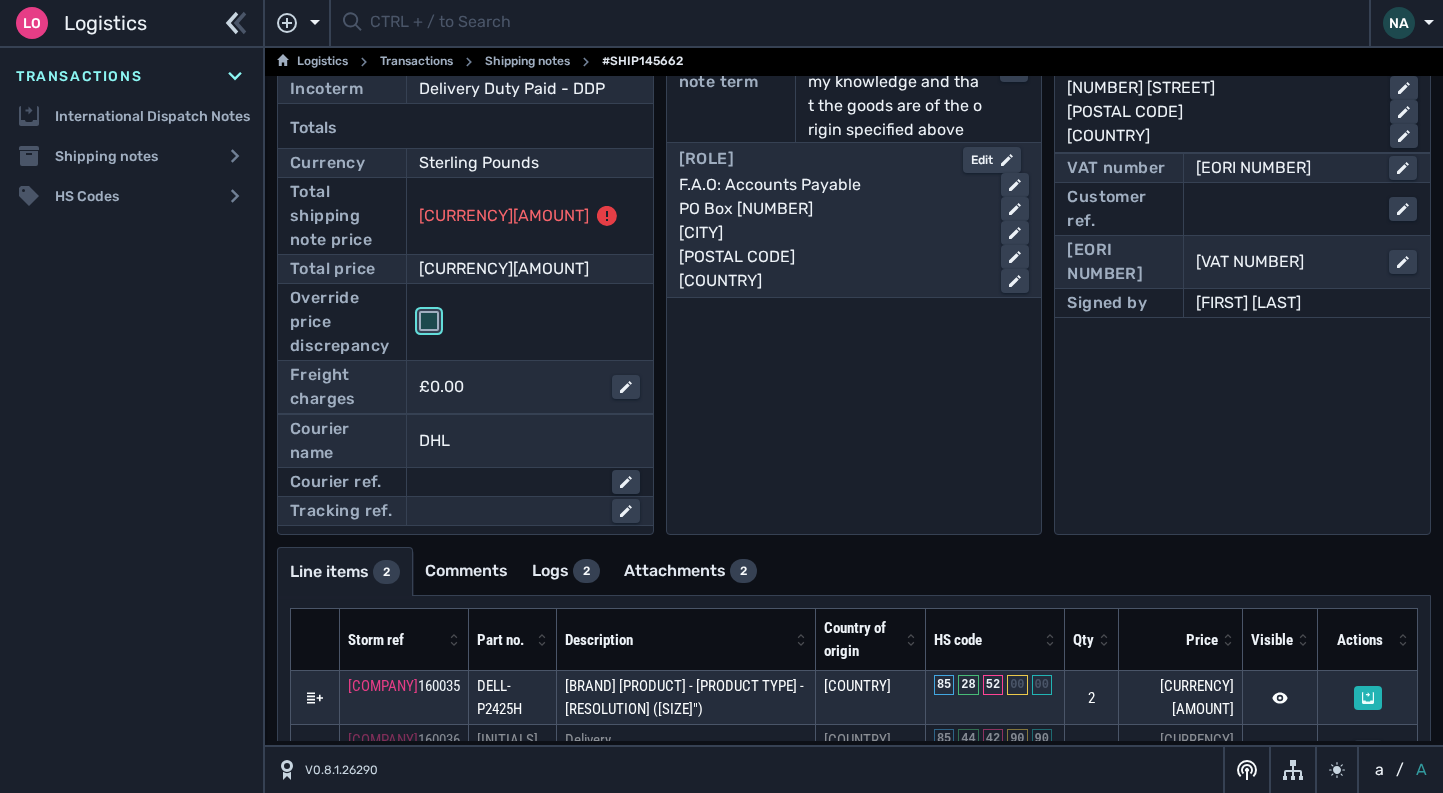 click at bounding box center (429, 321) 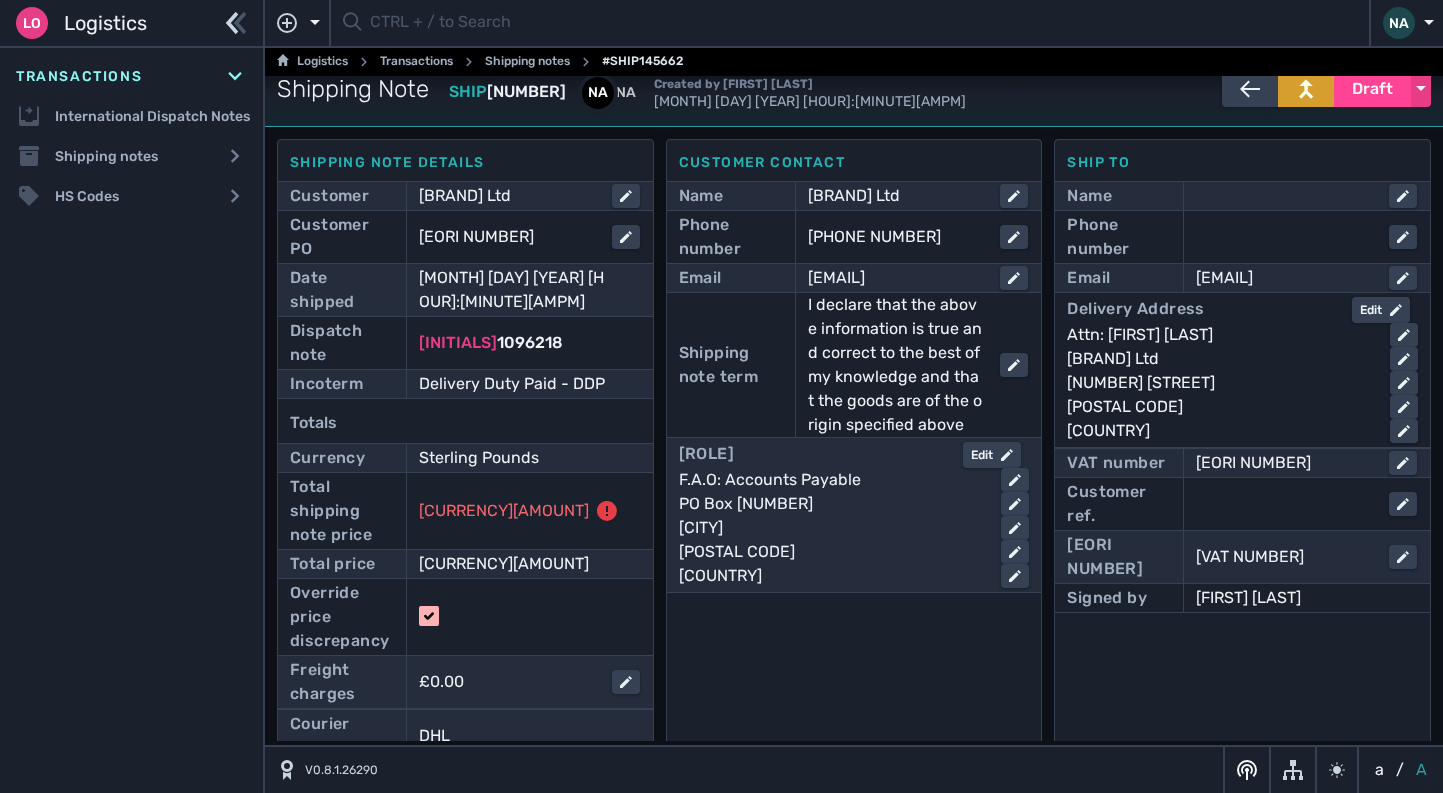 scroll, scrollTop: 8, scrollLeft: 0, axis: vertical 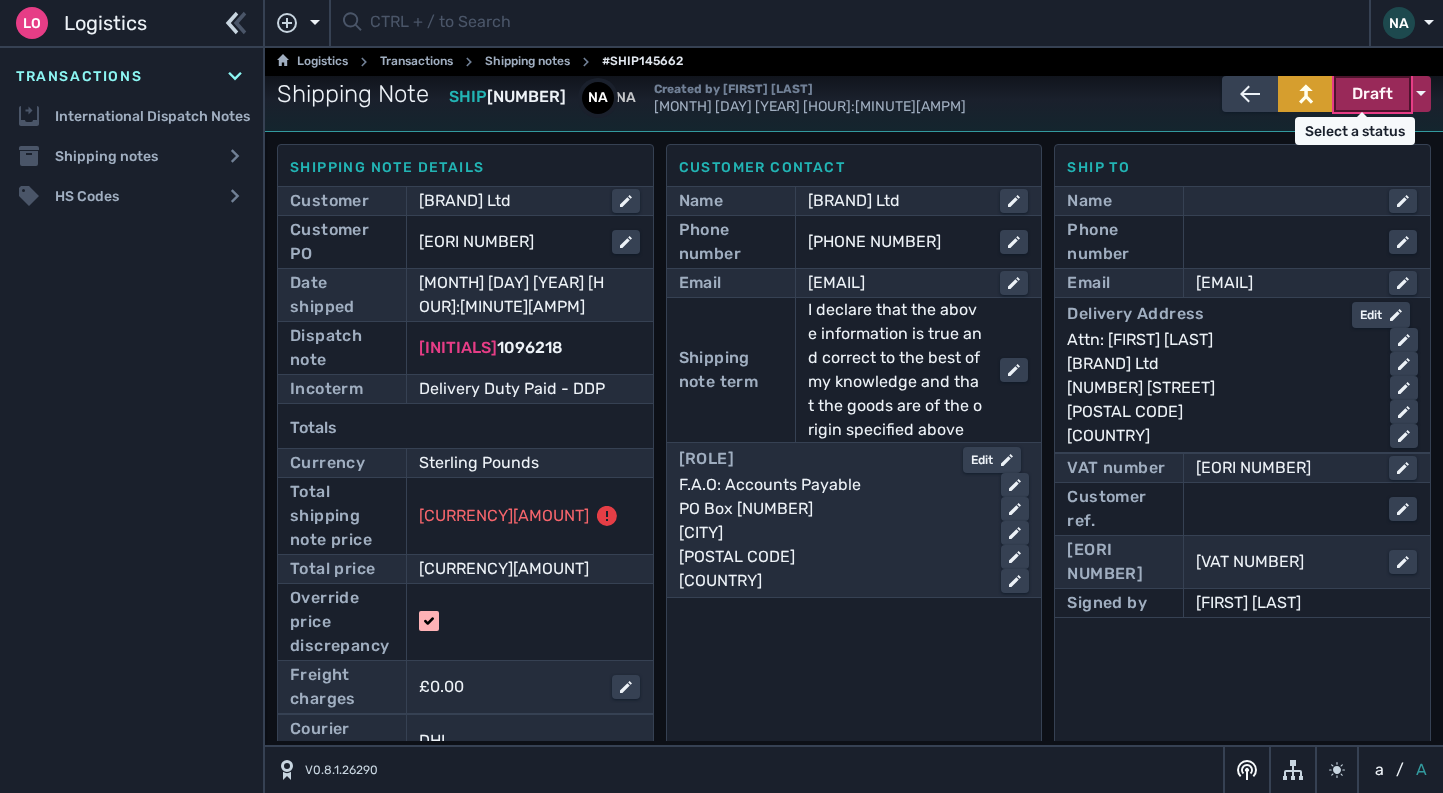 click on "Draft" at bounding box center [1372, 94] 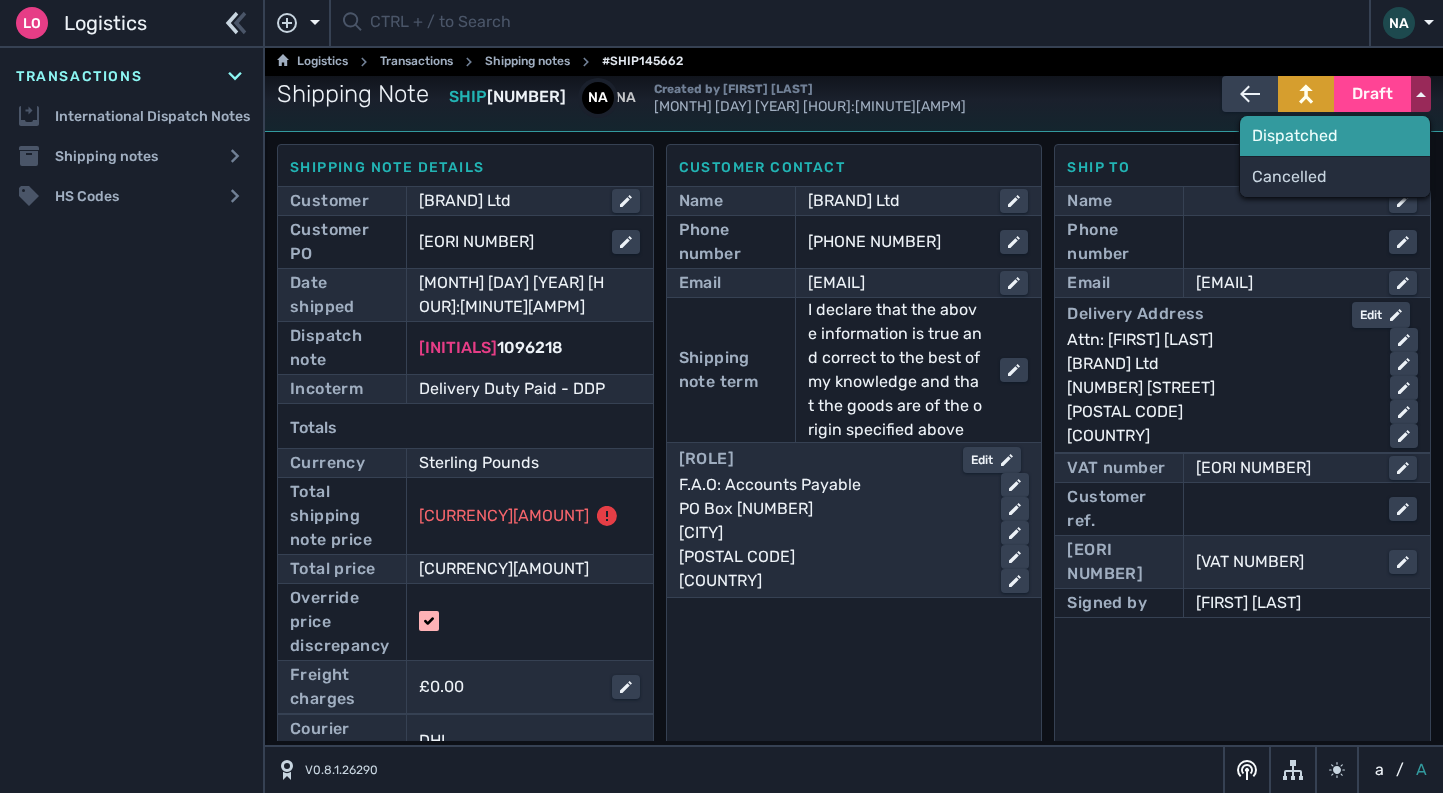 click on "Dispatched" at bounding box center (1335, 136) 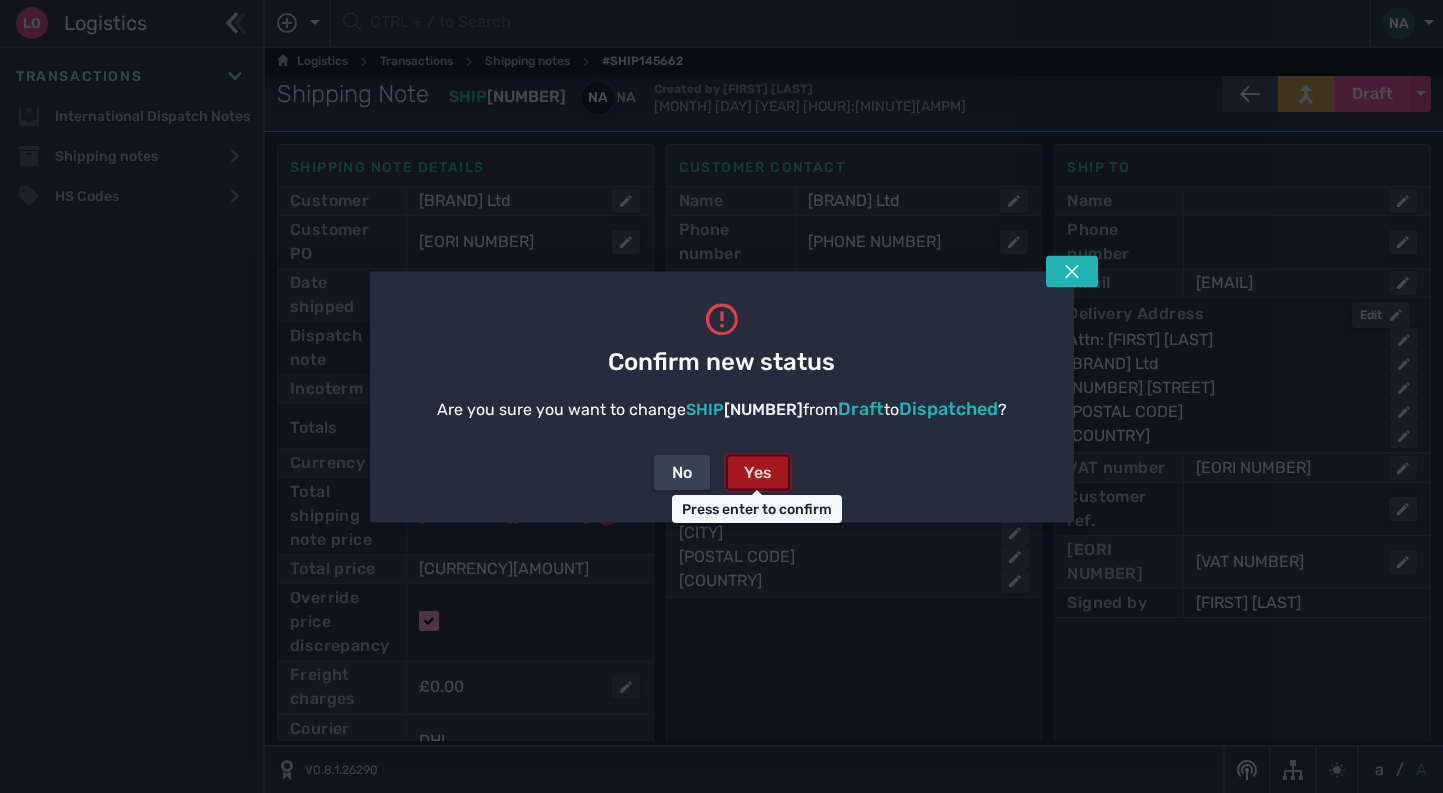 click on "Yes" at bounding box center (758, 472) 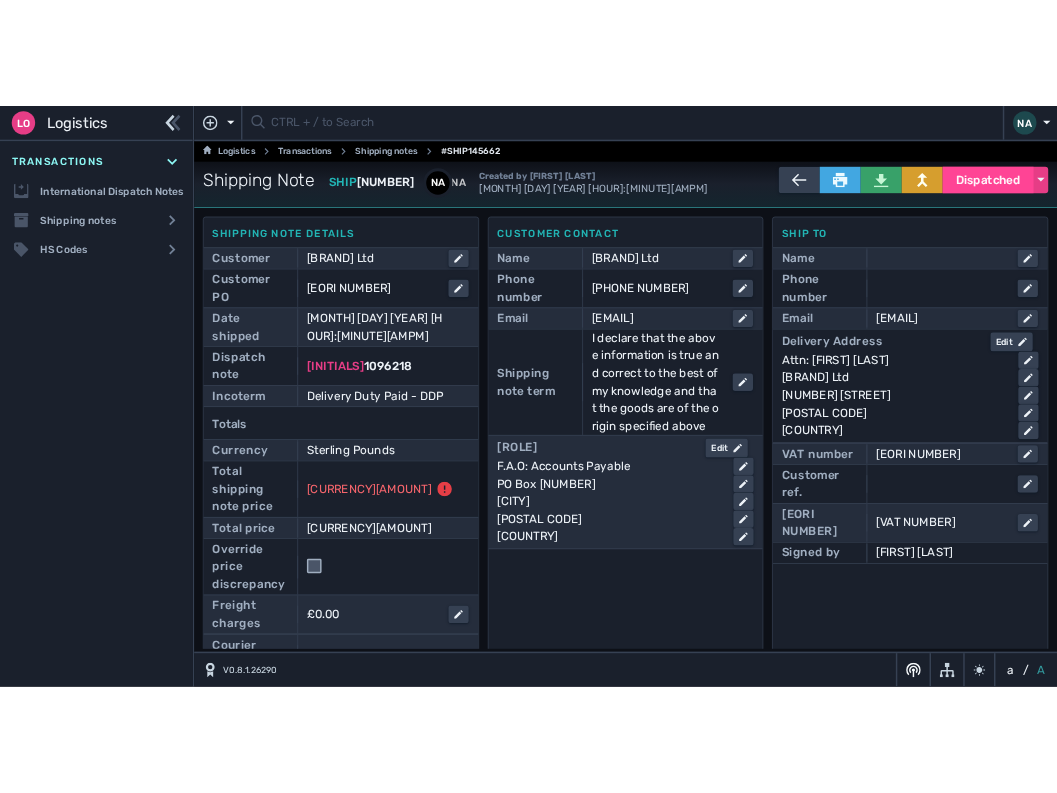 scroll, scrollTop: 0, scrollLeft: 0, axis: both 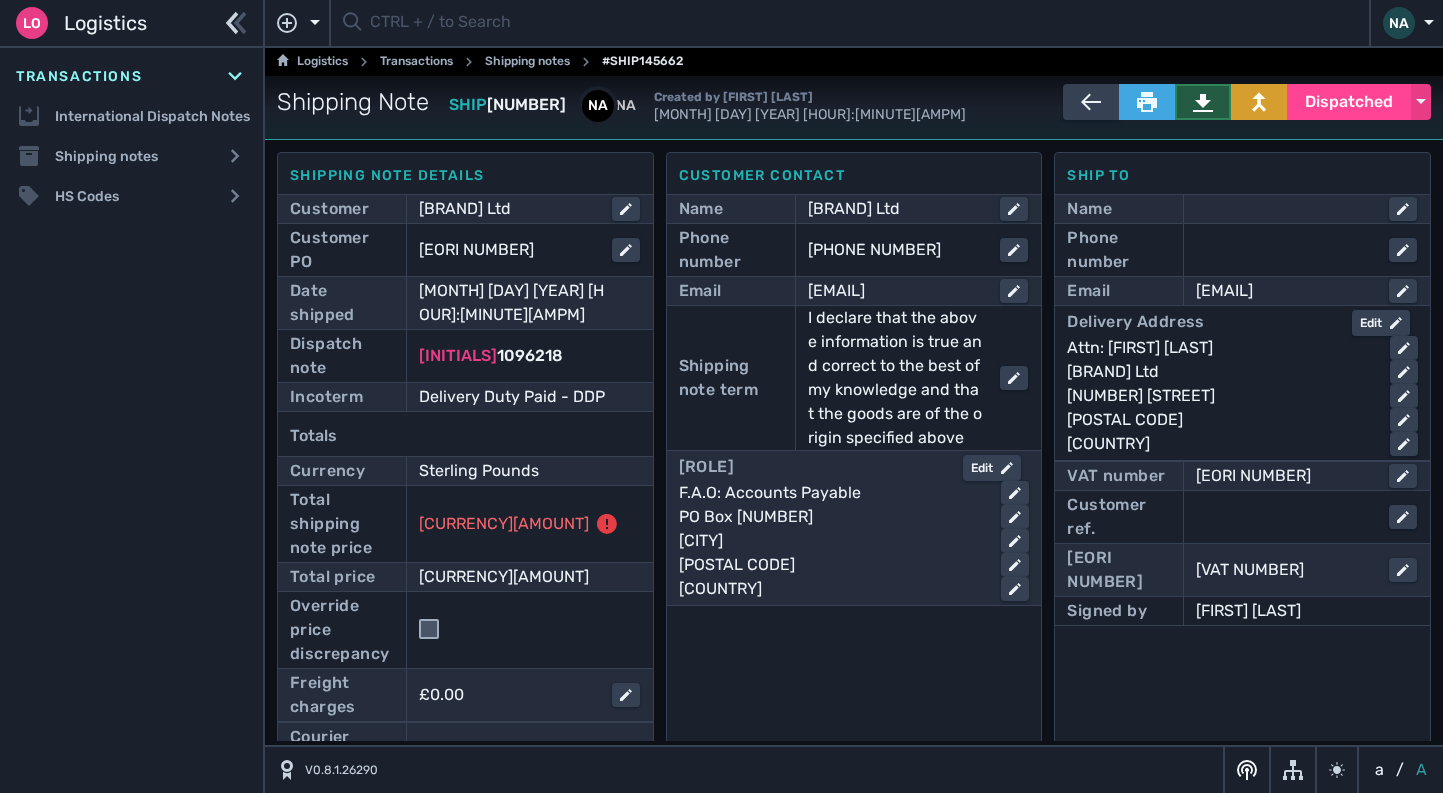 click at bounding box center (1203, 103) 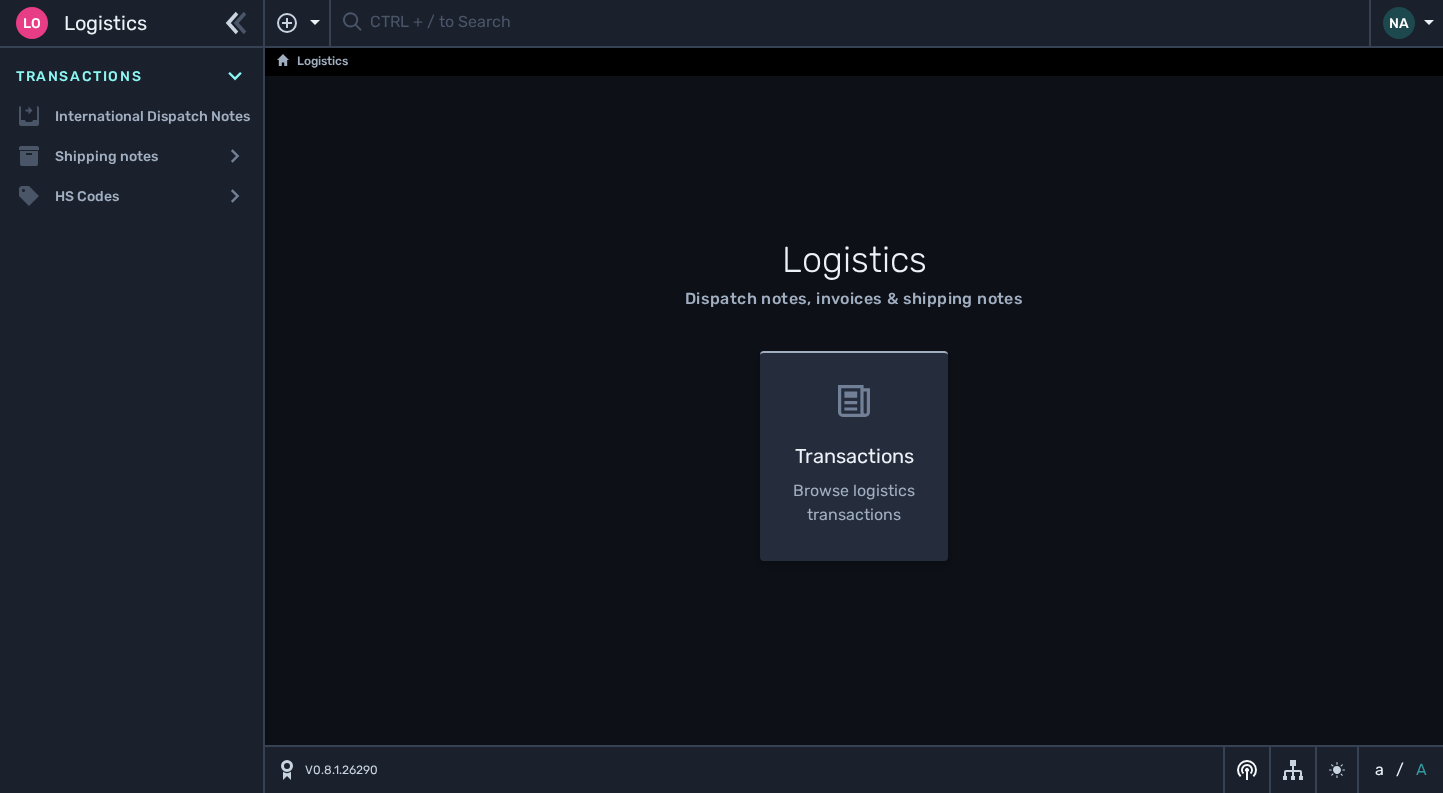 scroll, scrollTop: 0, scrollLeft: 0, axis: both 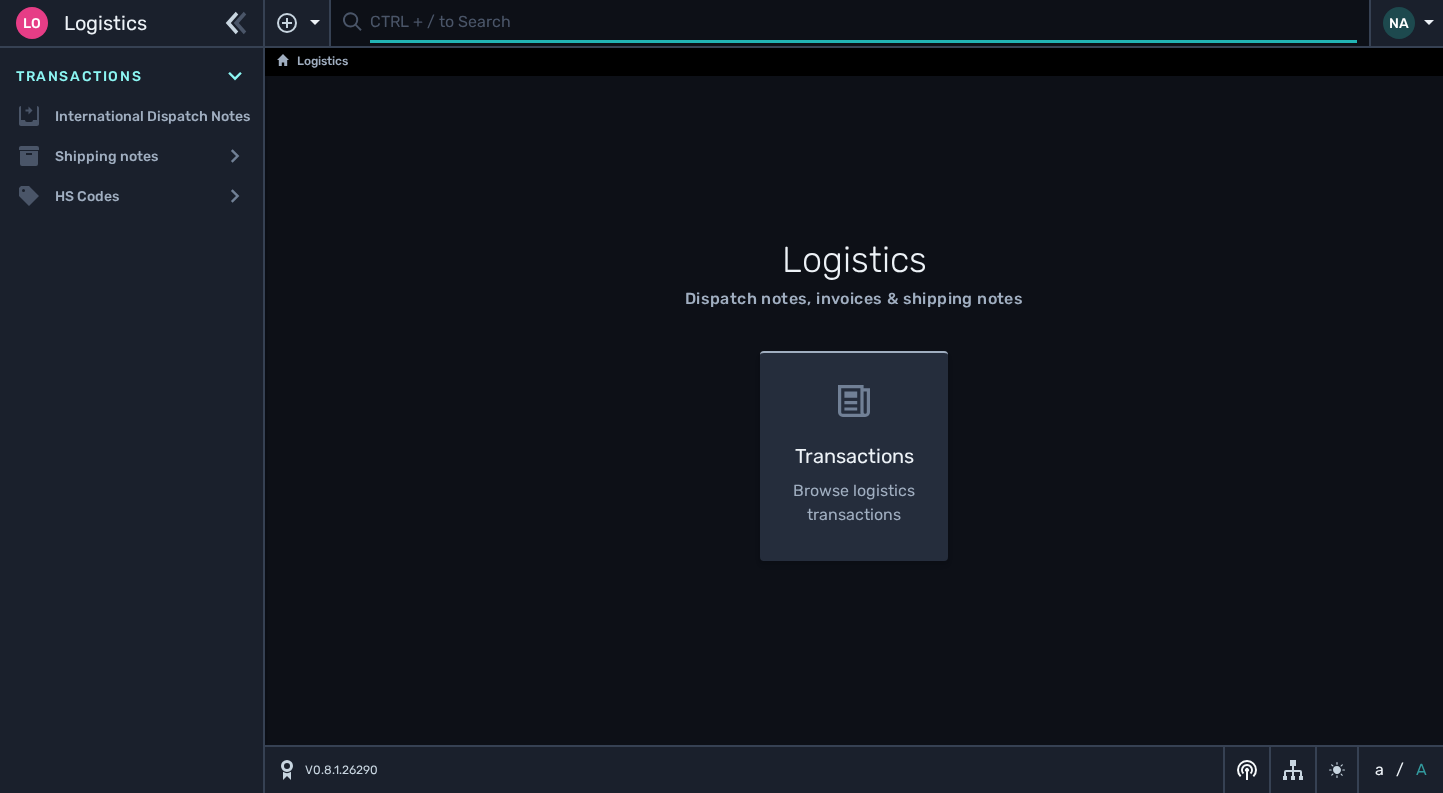 click at bounding box center [863, 23] 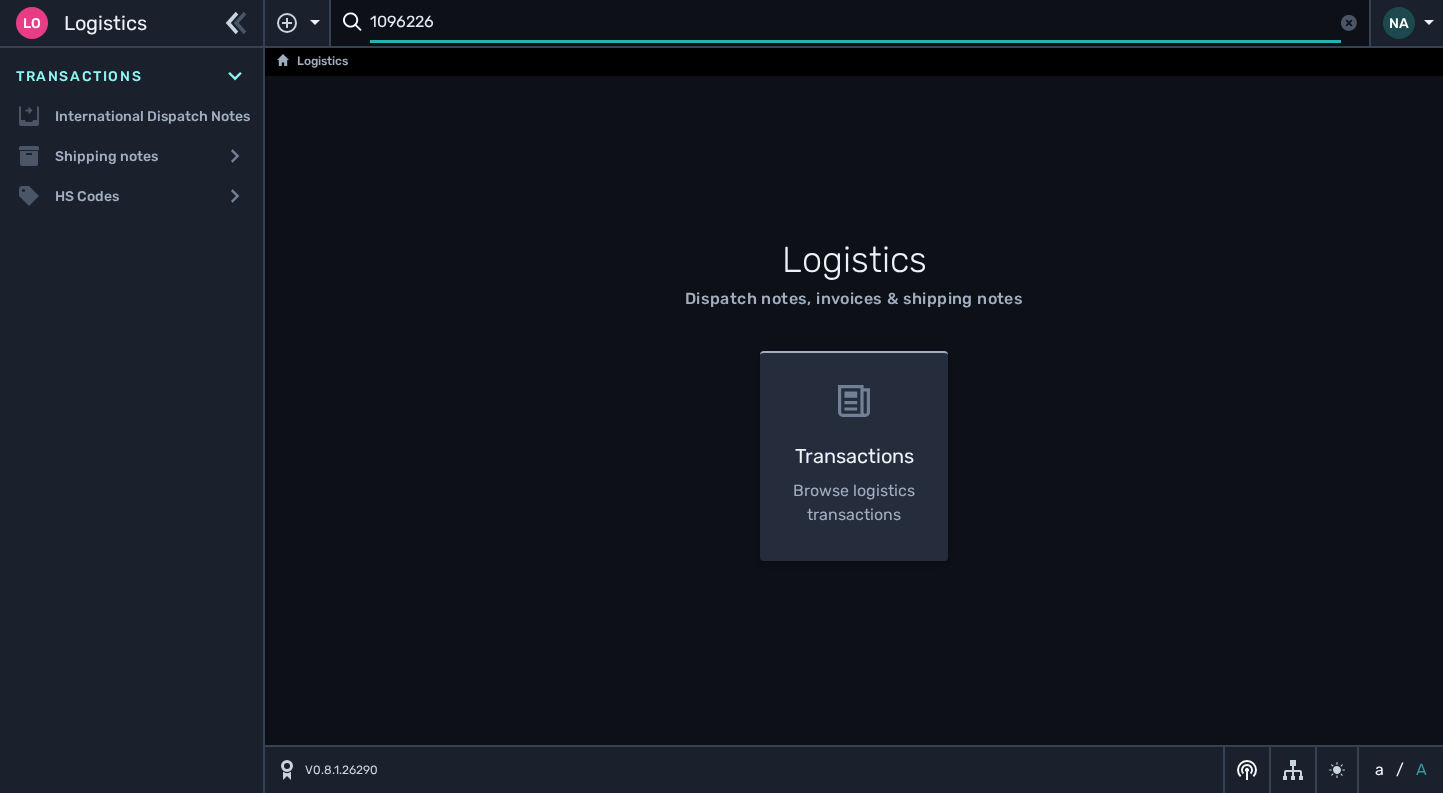 type on "1096226" 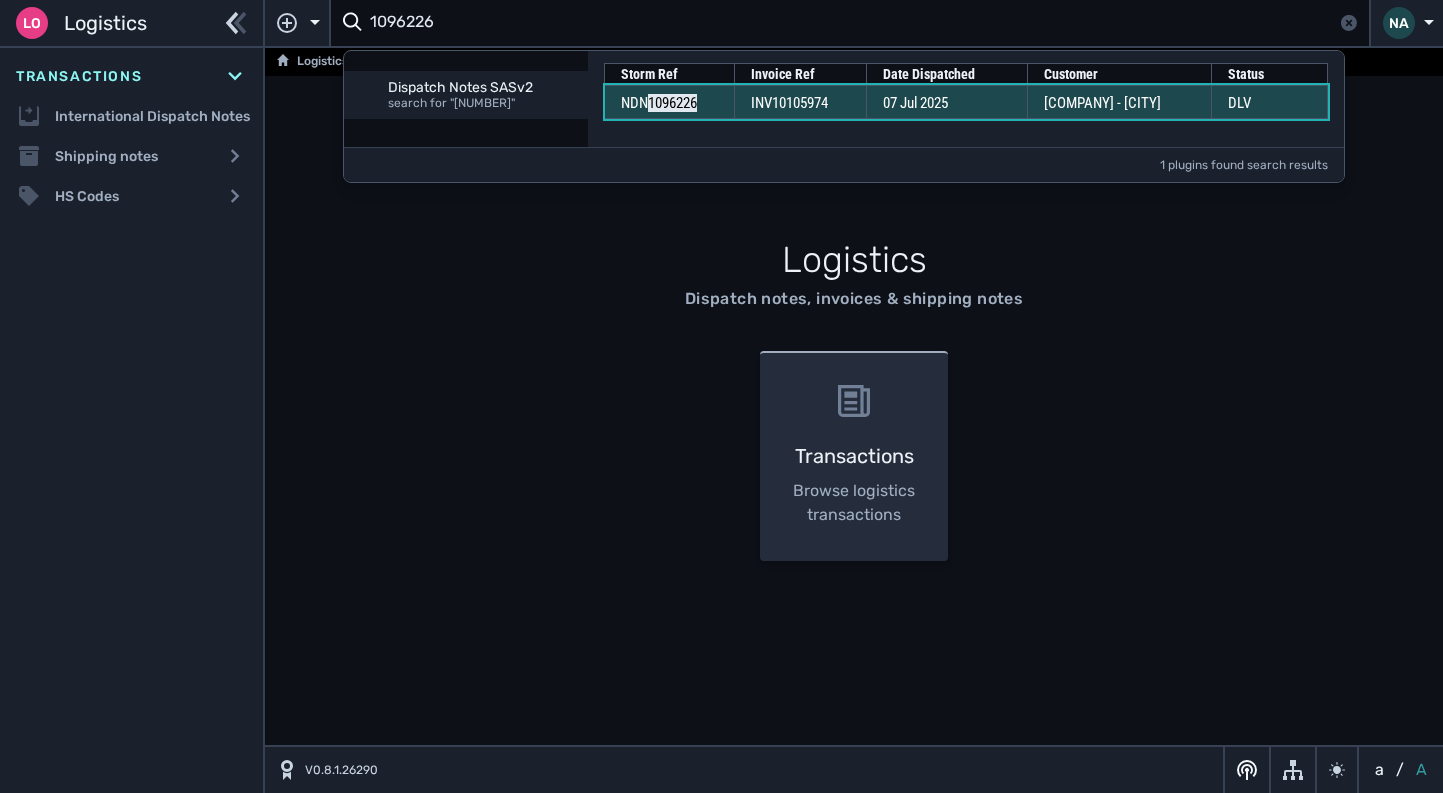 click on "07 Jul 2025" at bounding box center [947, 102] 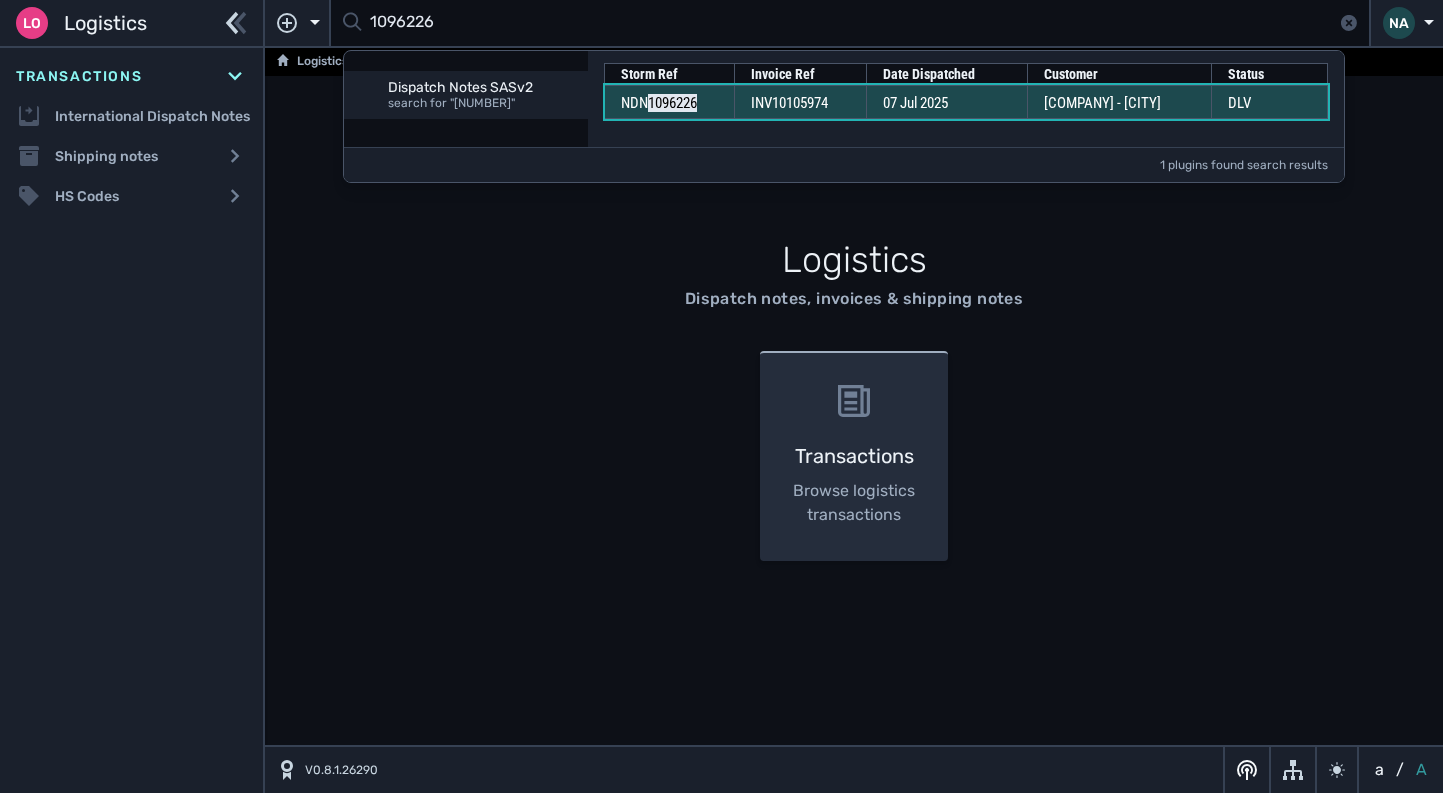 click on "07 Jul 2025" at bounding box center (947, 102) 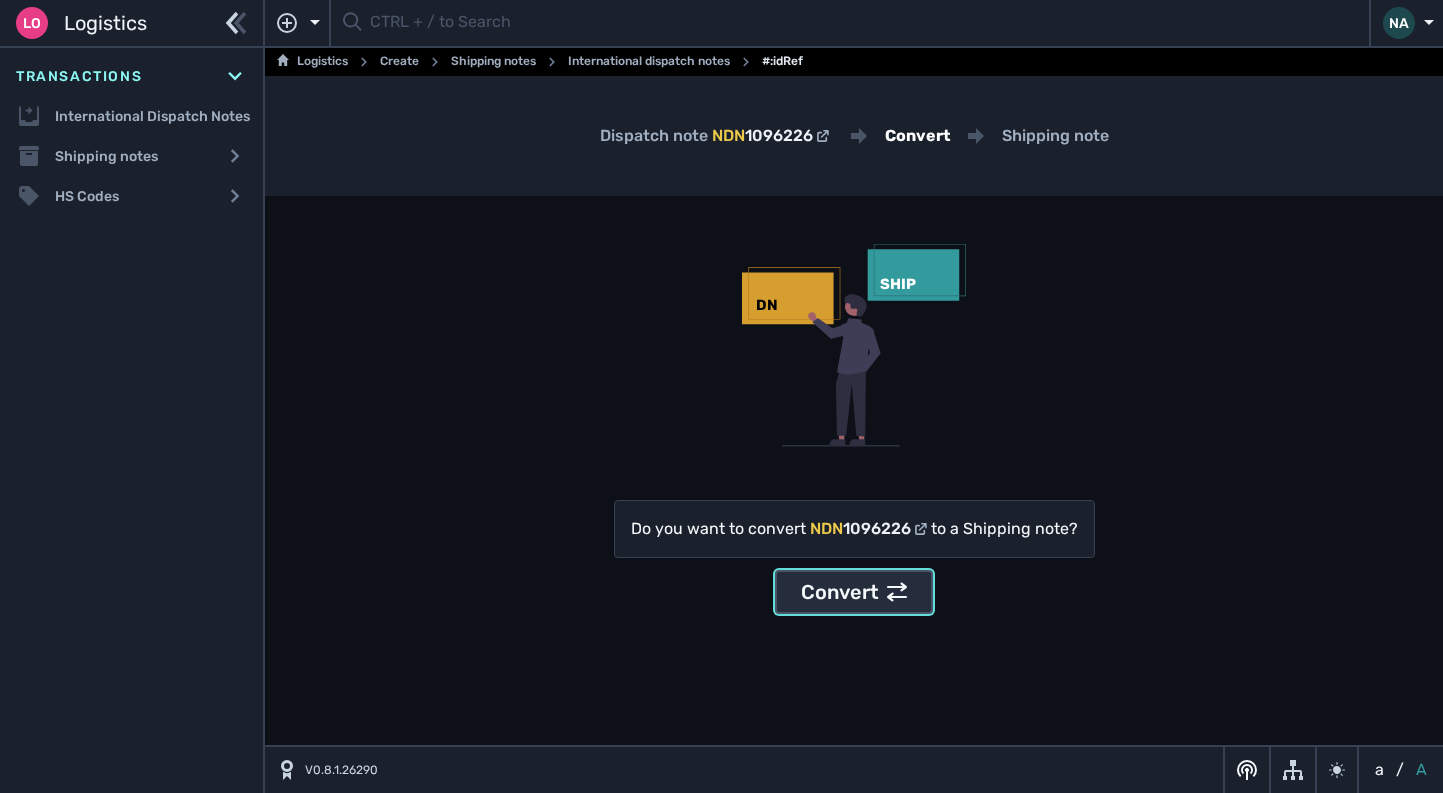 click on "Convert" at bounding box center [854, 592] 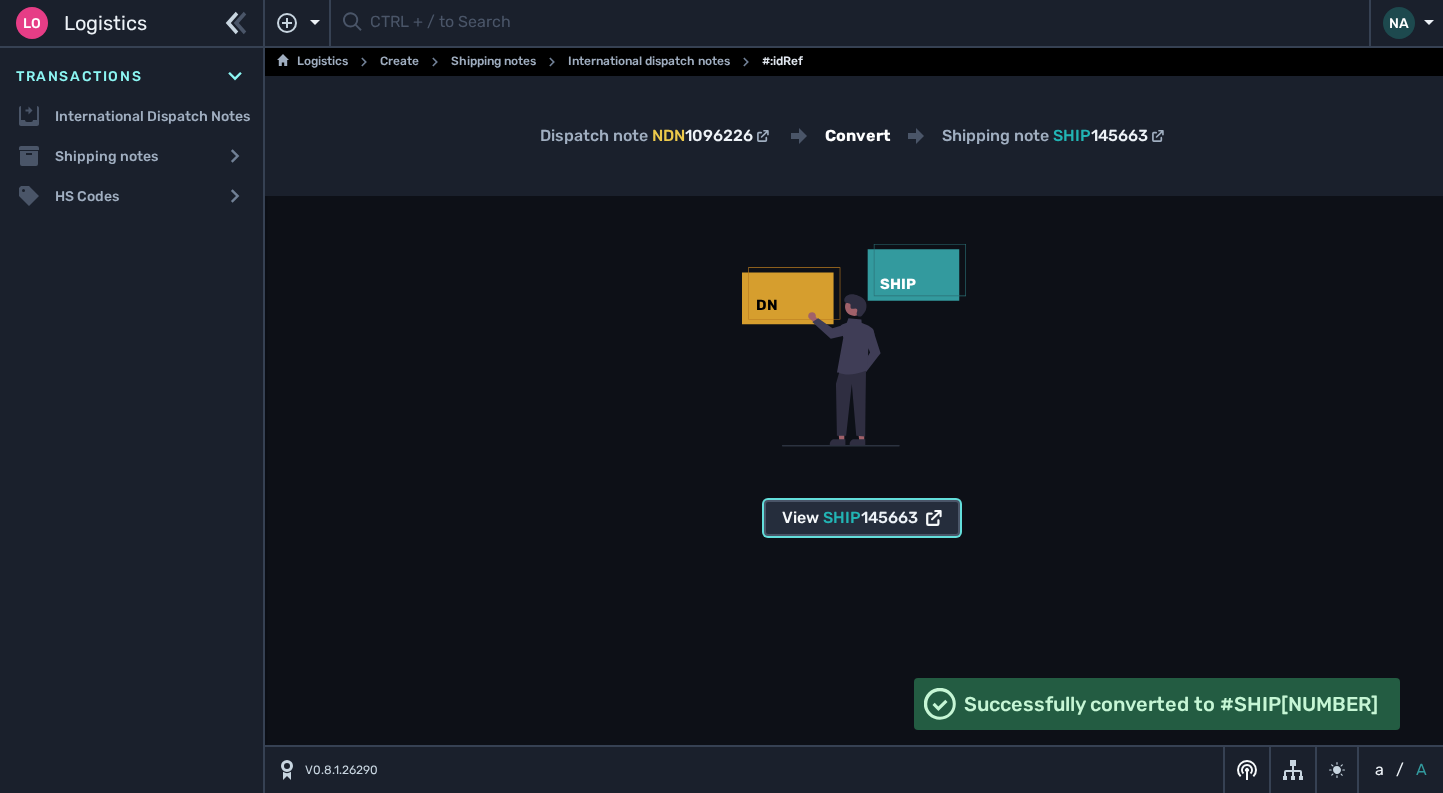 click on "View  SHIP 145663" at bounding box center [862, 518] 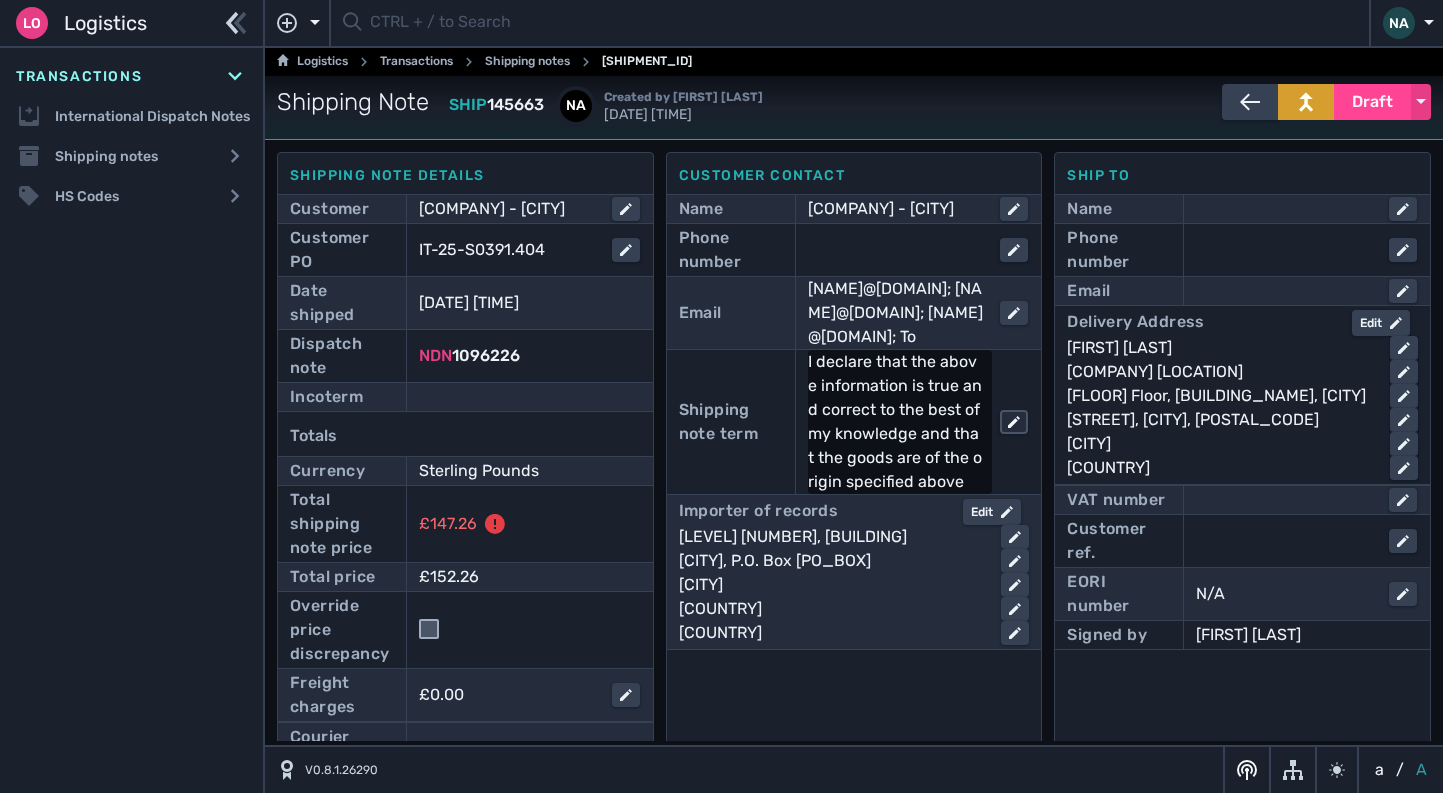 scroll, scrollTop: 0, scrollLeft: 0, axis: both 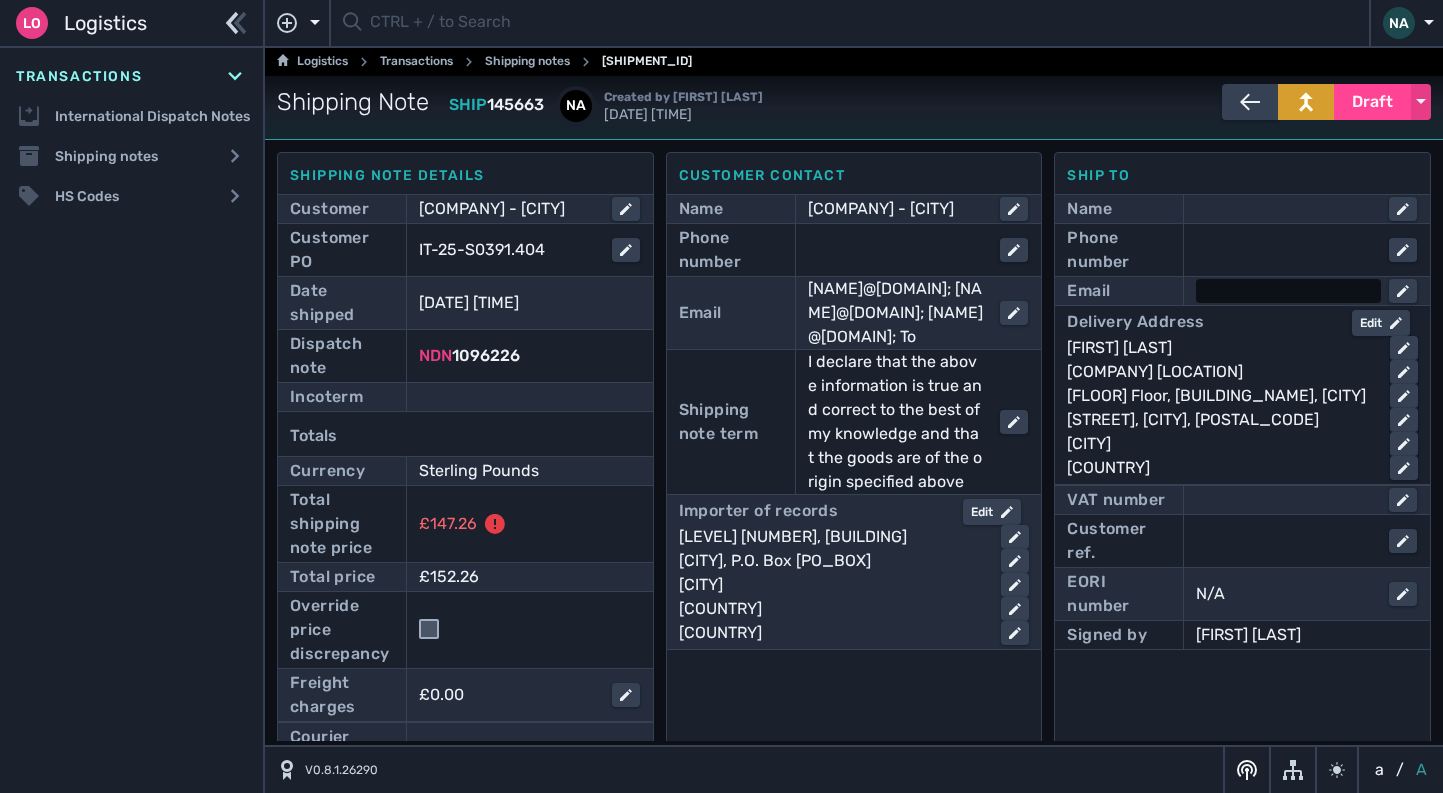 click at bounding box center [1288, 291] 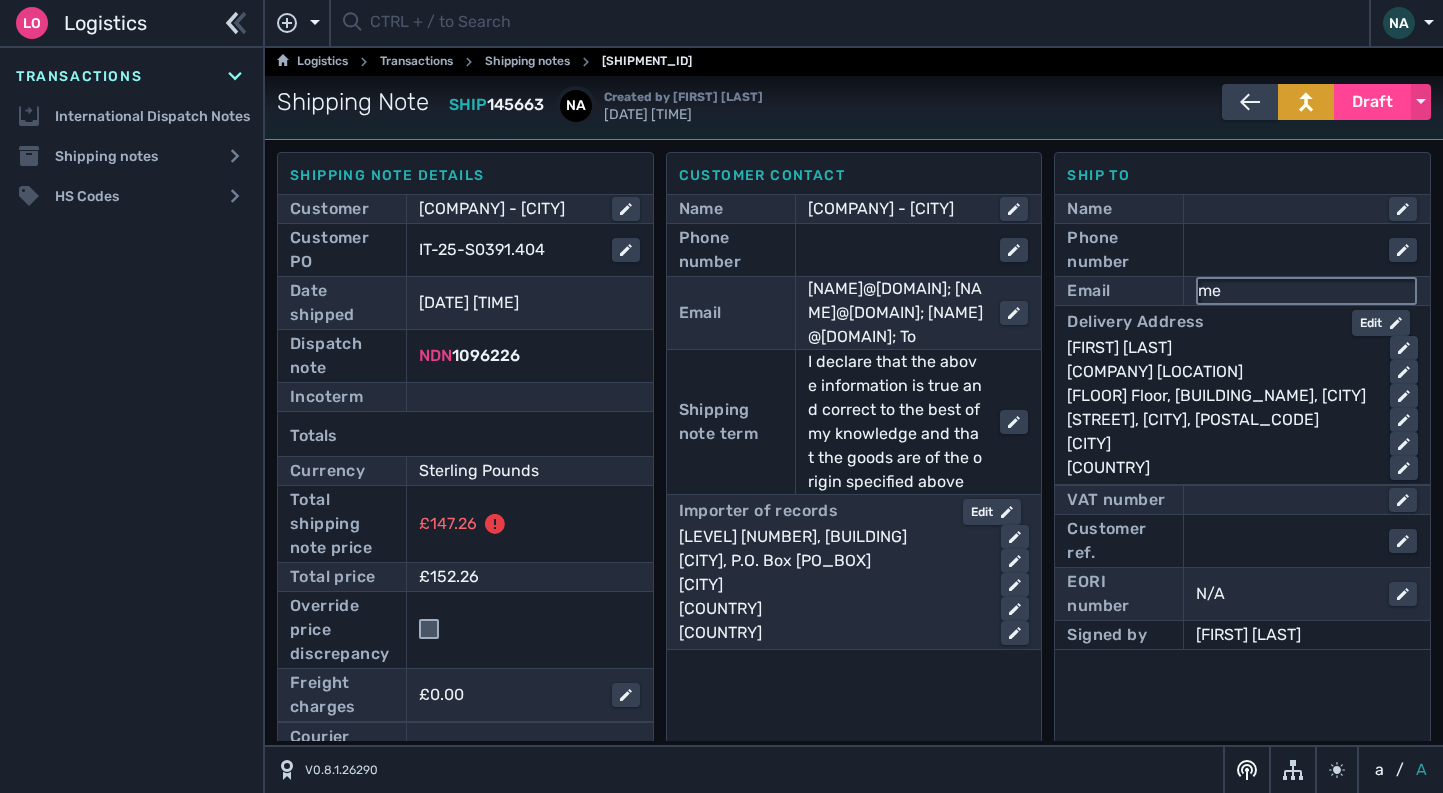 type on "mea_procurement@aecom.com" 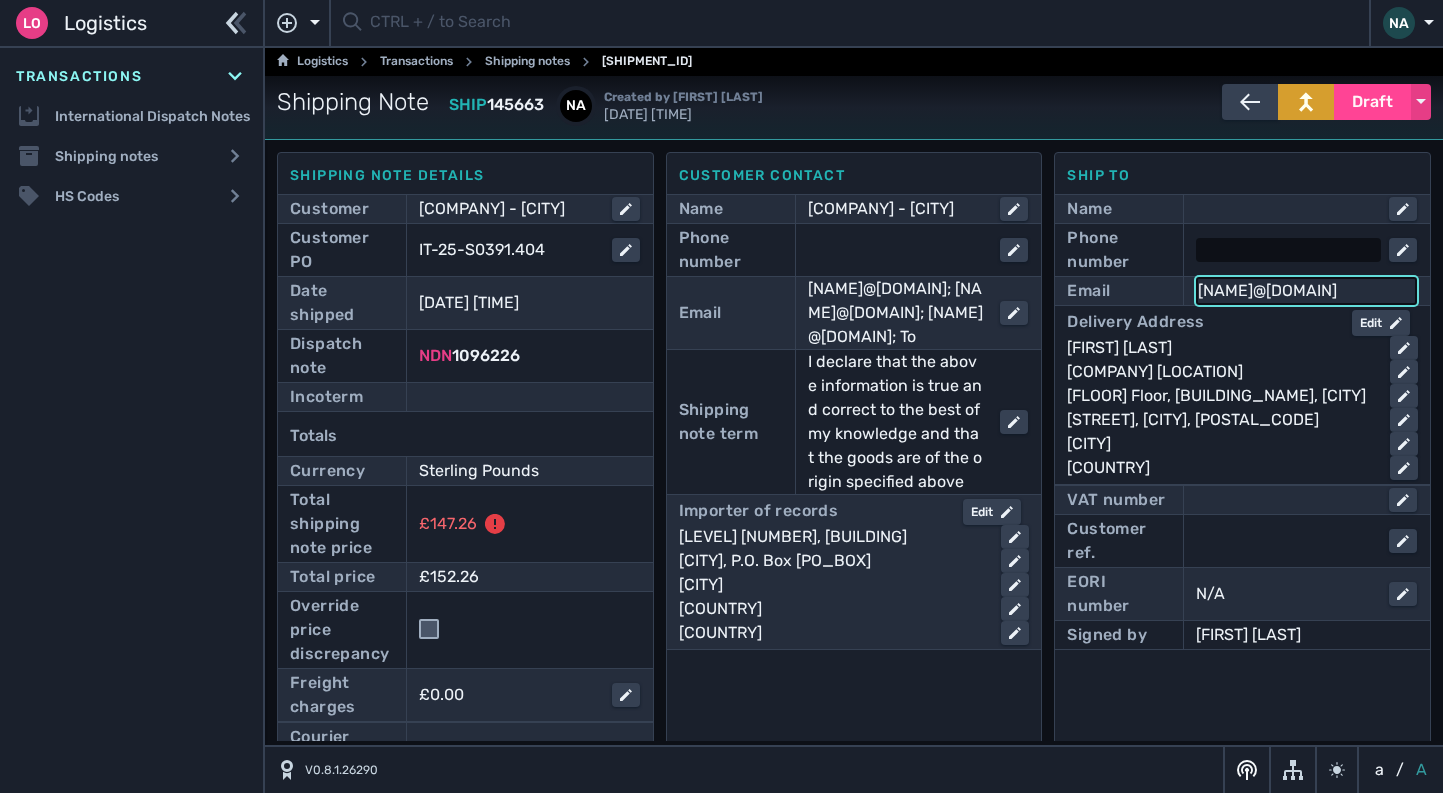 click at bounding box center [1288, 250] 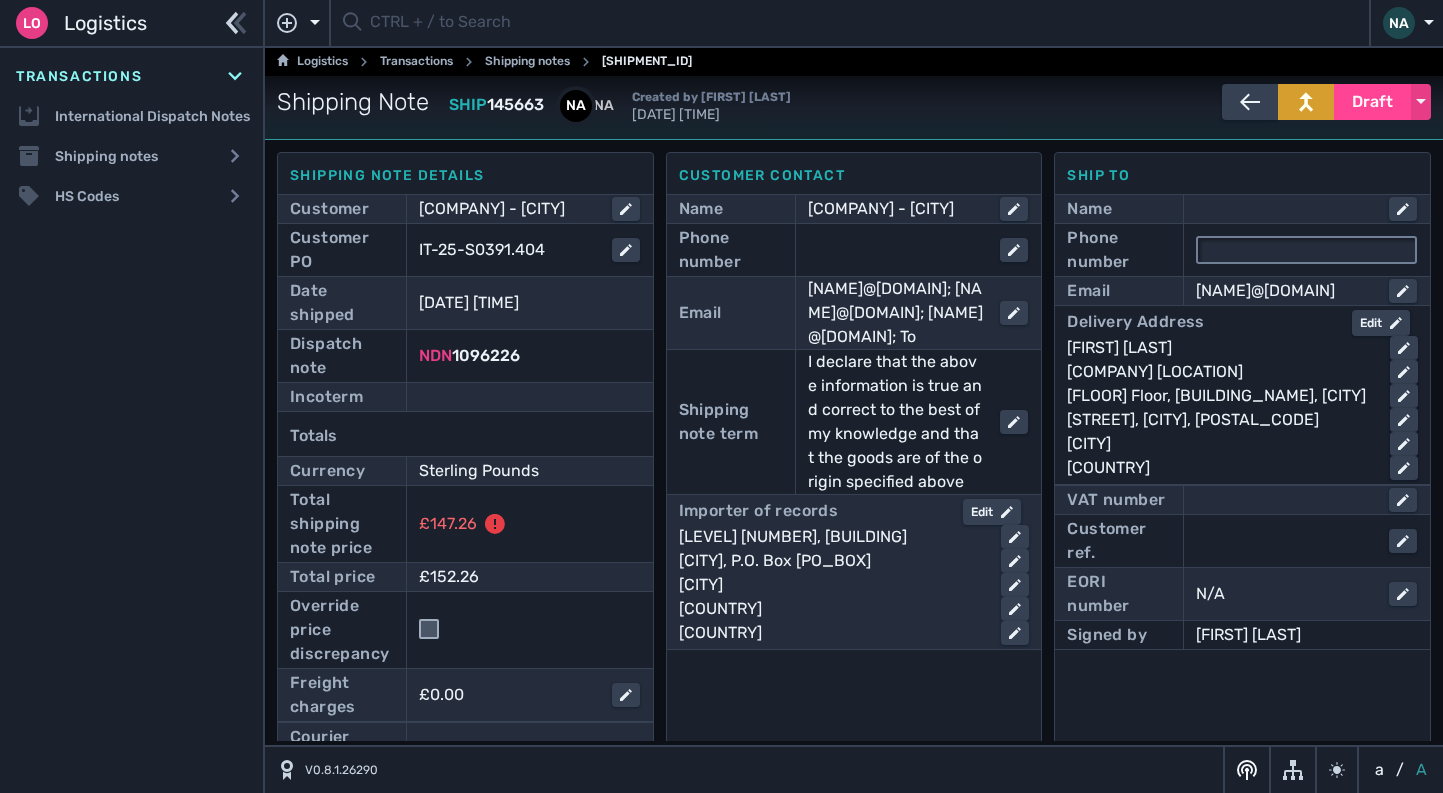 click at bounding box center (1306, 250) 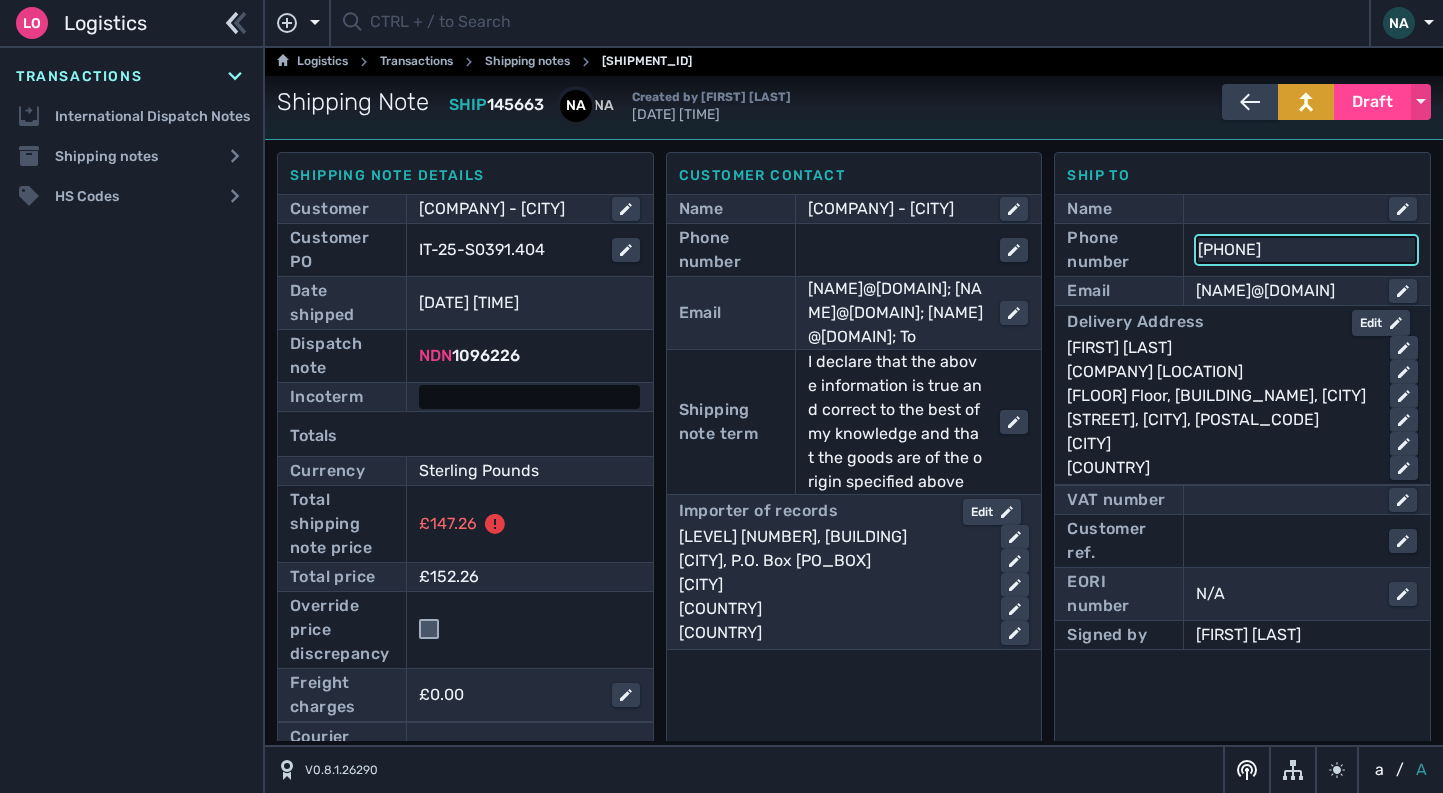 click at bounding box center [529, 397] 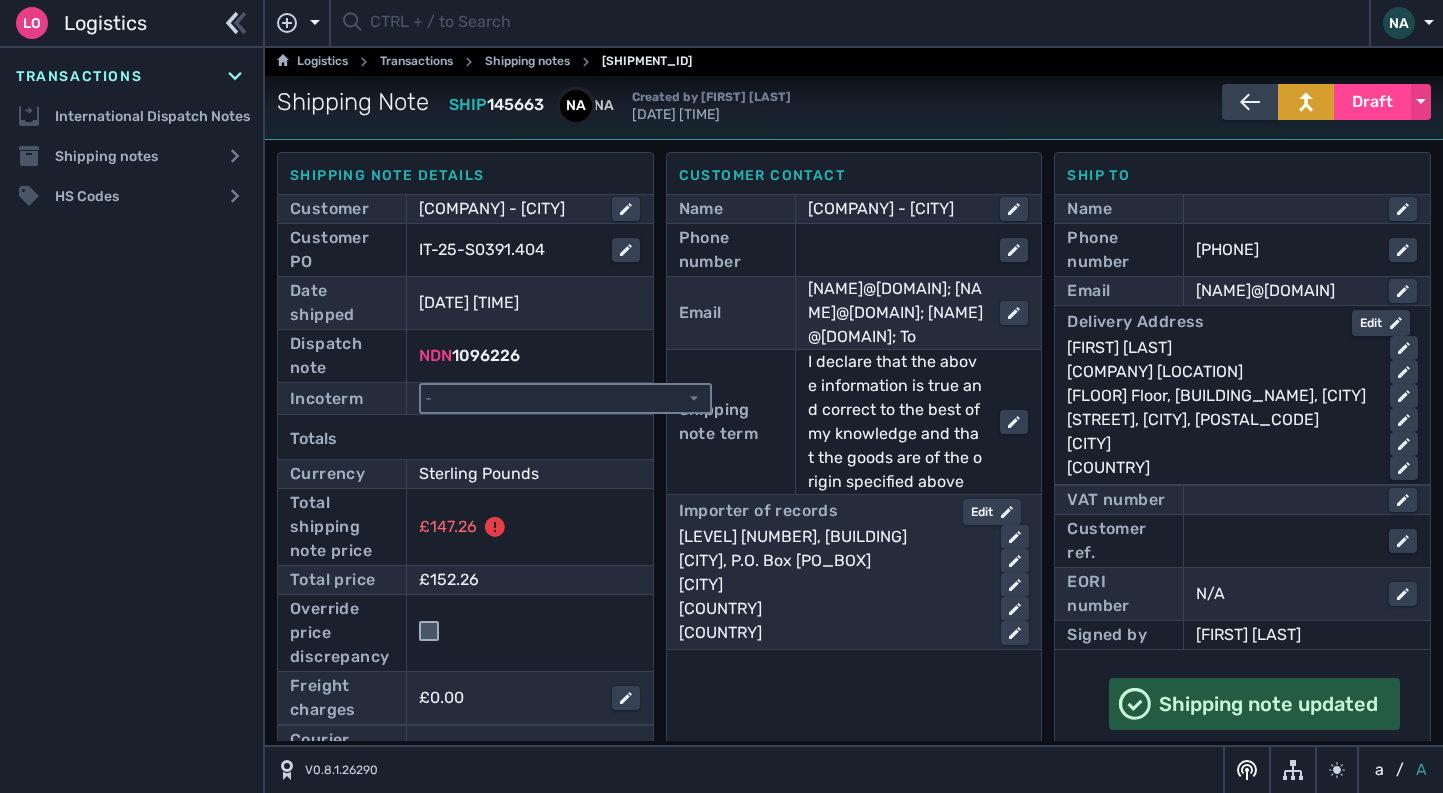 click on "-
Ex Works
- EXW
Free Carrier
- FCA
Carriage Paid To
- CPT
Carriage Insurance Paid
- CIP
Delivery At Place
- DAP
Delivery At Place Unloaded
- DPU
Delivery Duty Paid
- DDP
Free Alongside Ship
- FAS
Free On Board
- FOB
Cost and Freight
- CFR" at bounding box center [565, 398] 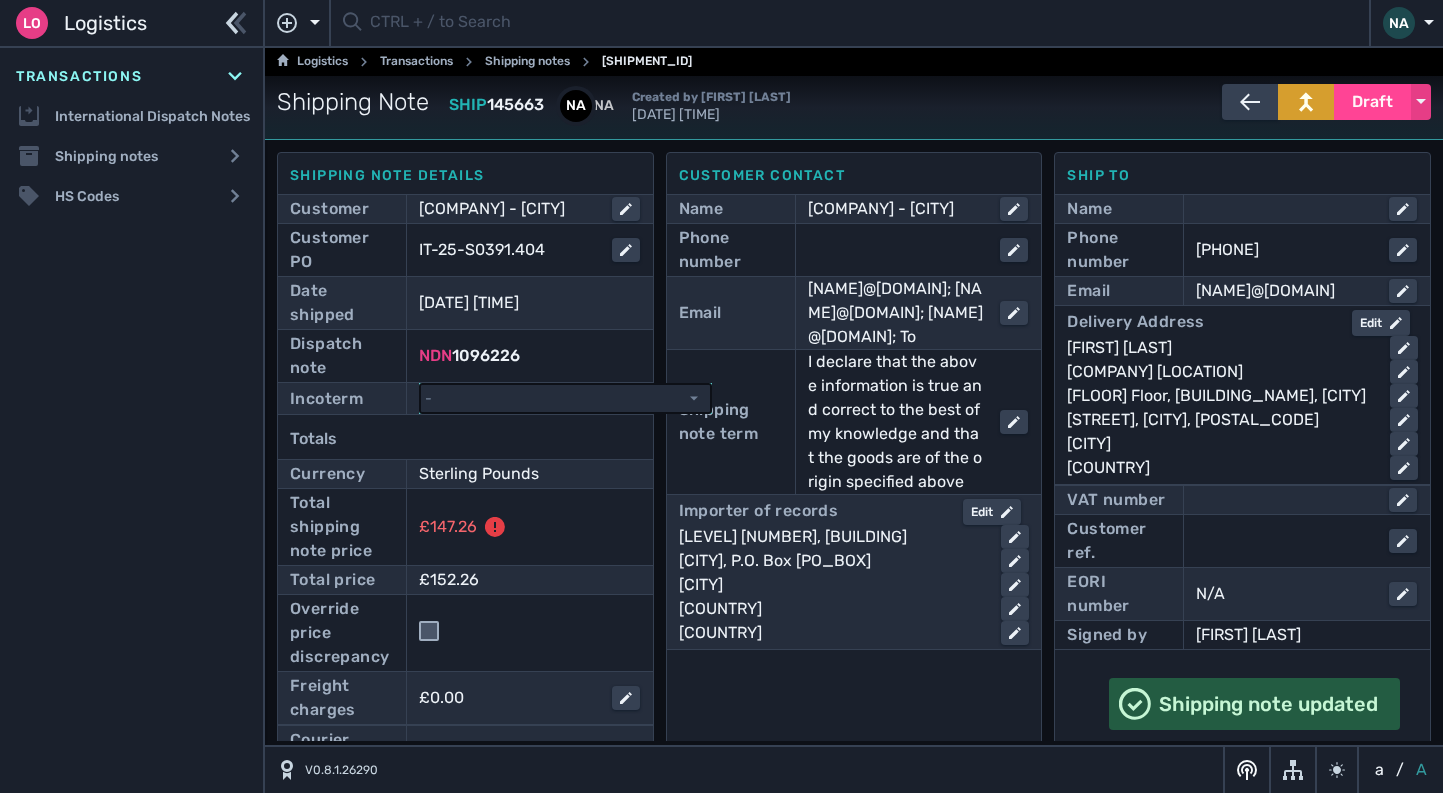 select on "[OBJECT]" 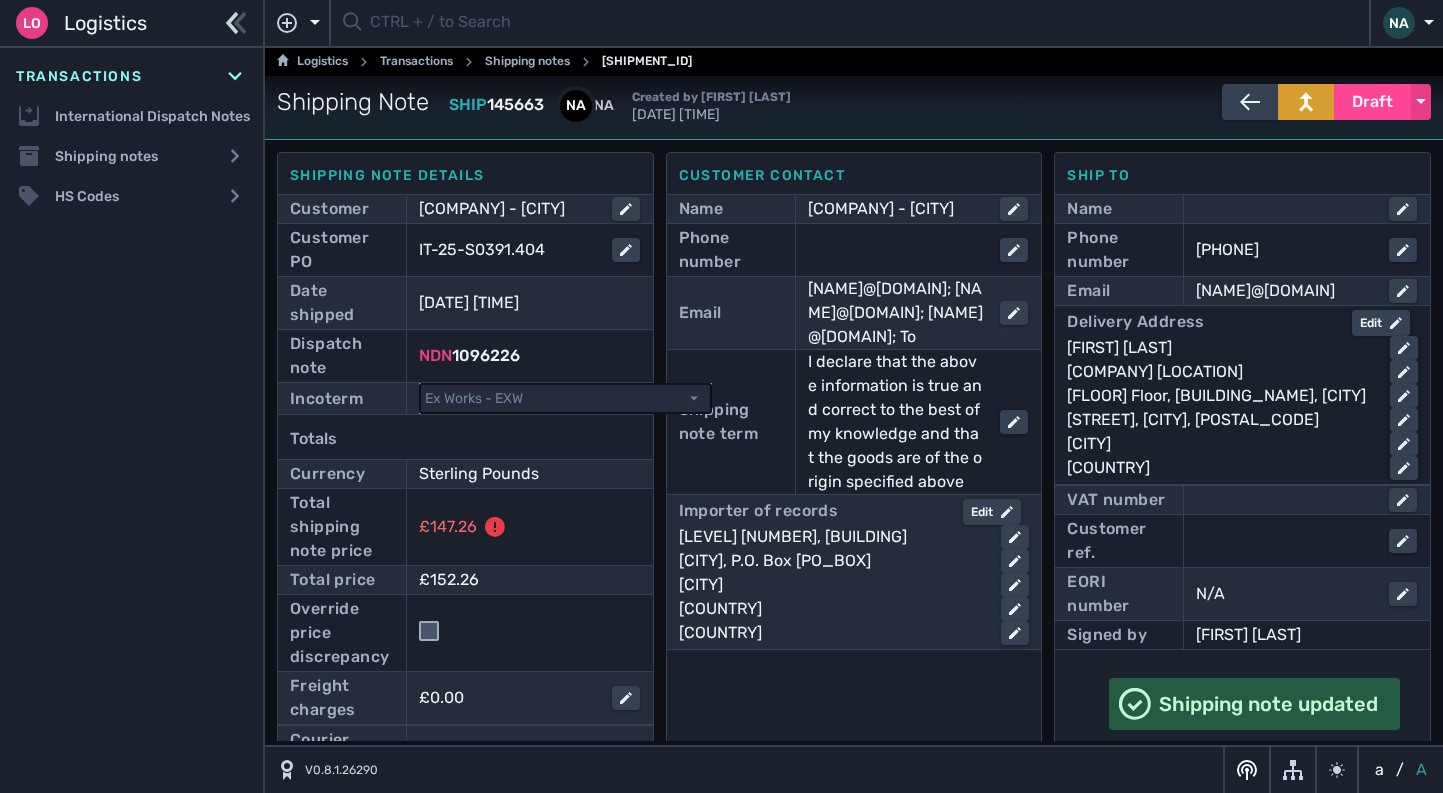 click on "-
Ex Works
- EXW
Free Carrier
- FCA
Carriage Paid To
- CPT
Carriage Insurance Paid
- CIP
Delivery At Place
- DAP
Delivery At Place Unloaded
- DPU
Delivery Duty Paid
- DDP
Free Alongside Ship
- FAS
Free On Board
- FOB
Cost and Freight
- CFR" at bounding box center [565, 398] 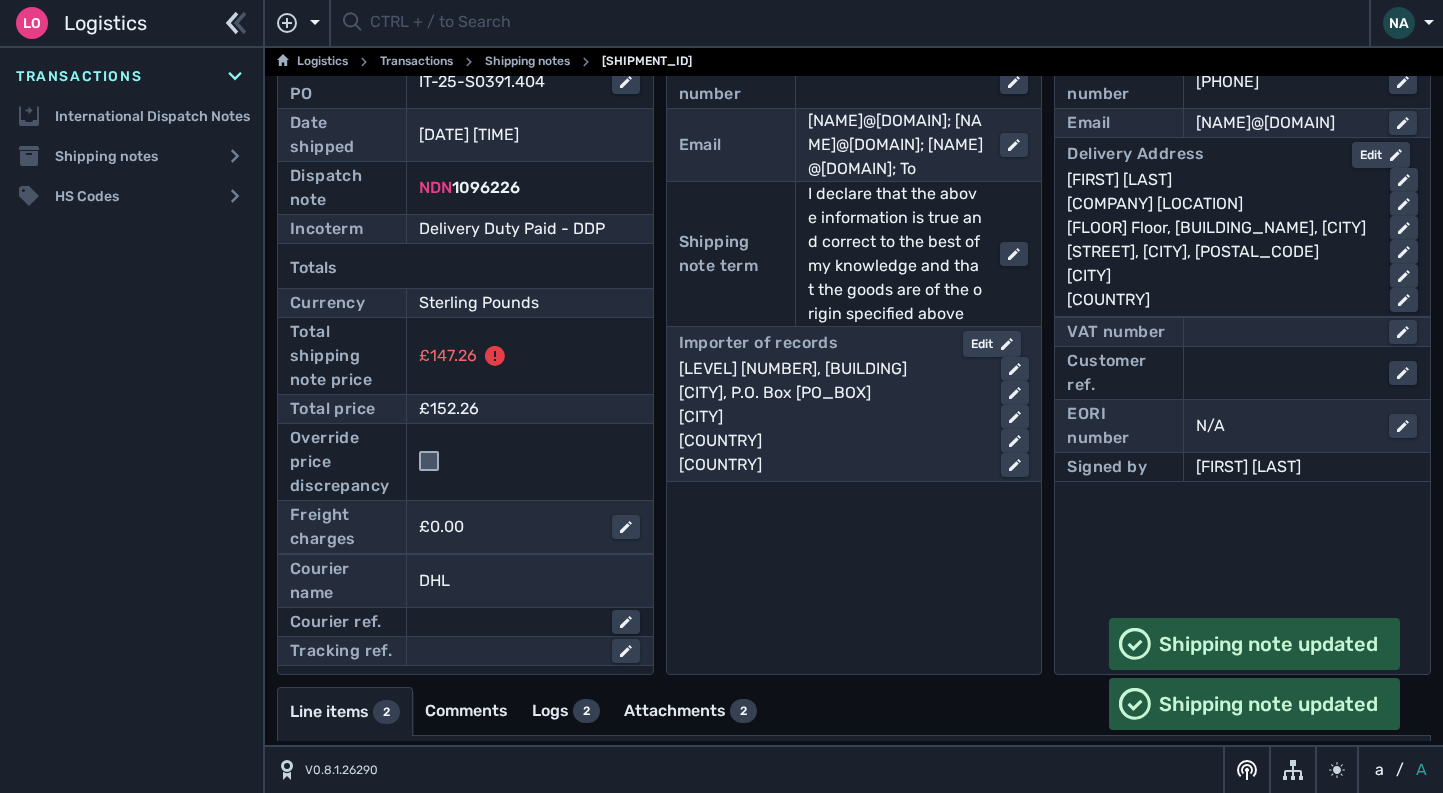 scroll, scrollTop: 371, scrollLeft: 0, axis: vertical 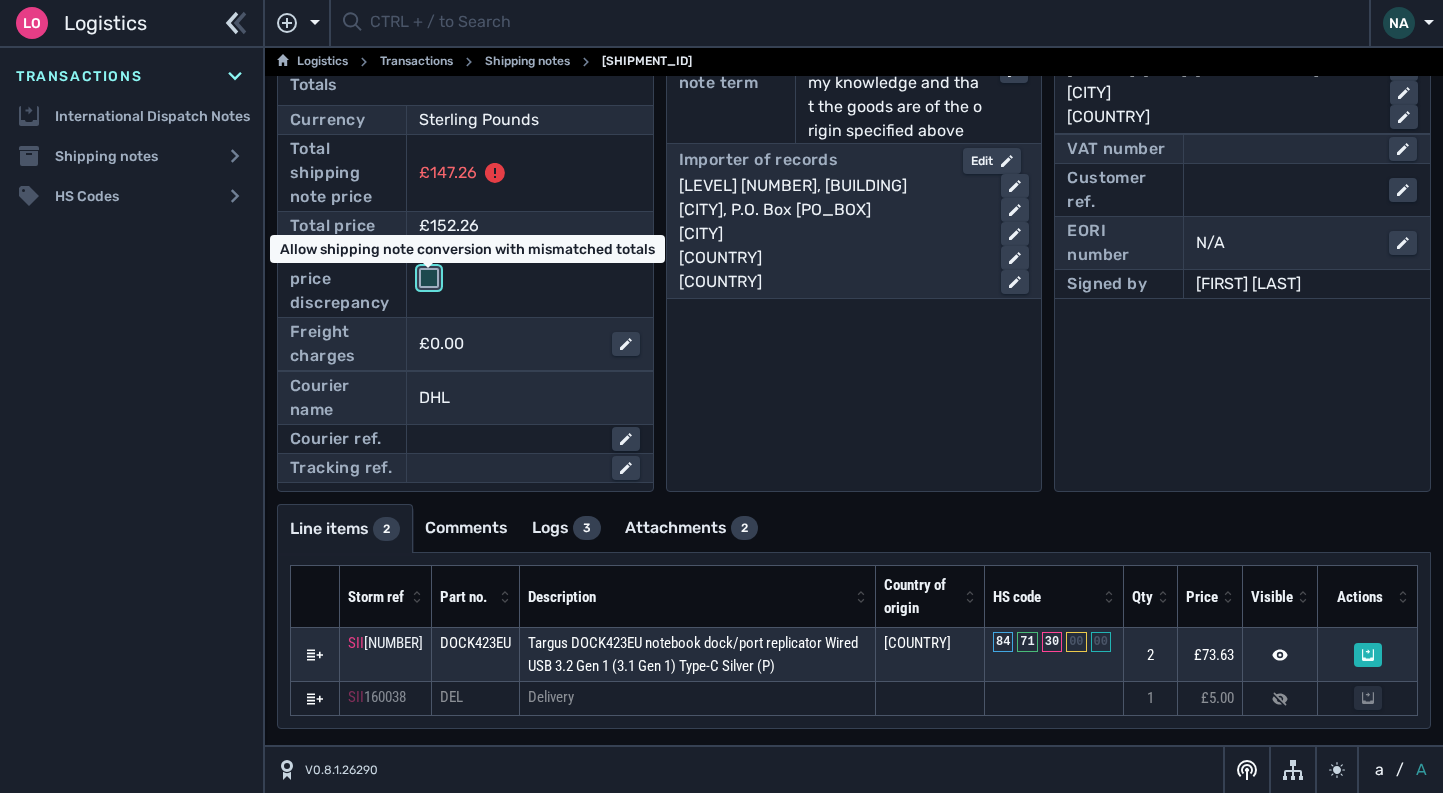 click at bounding box center (429, 278) 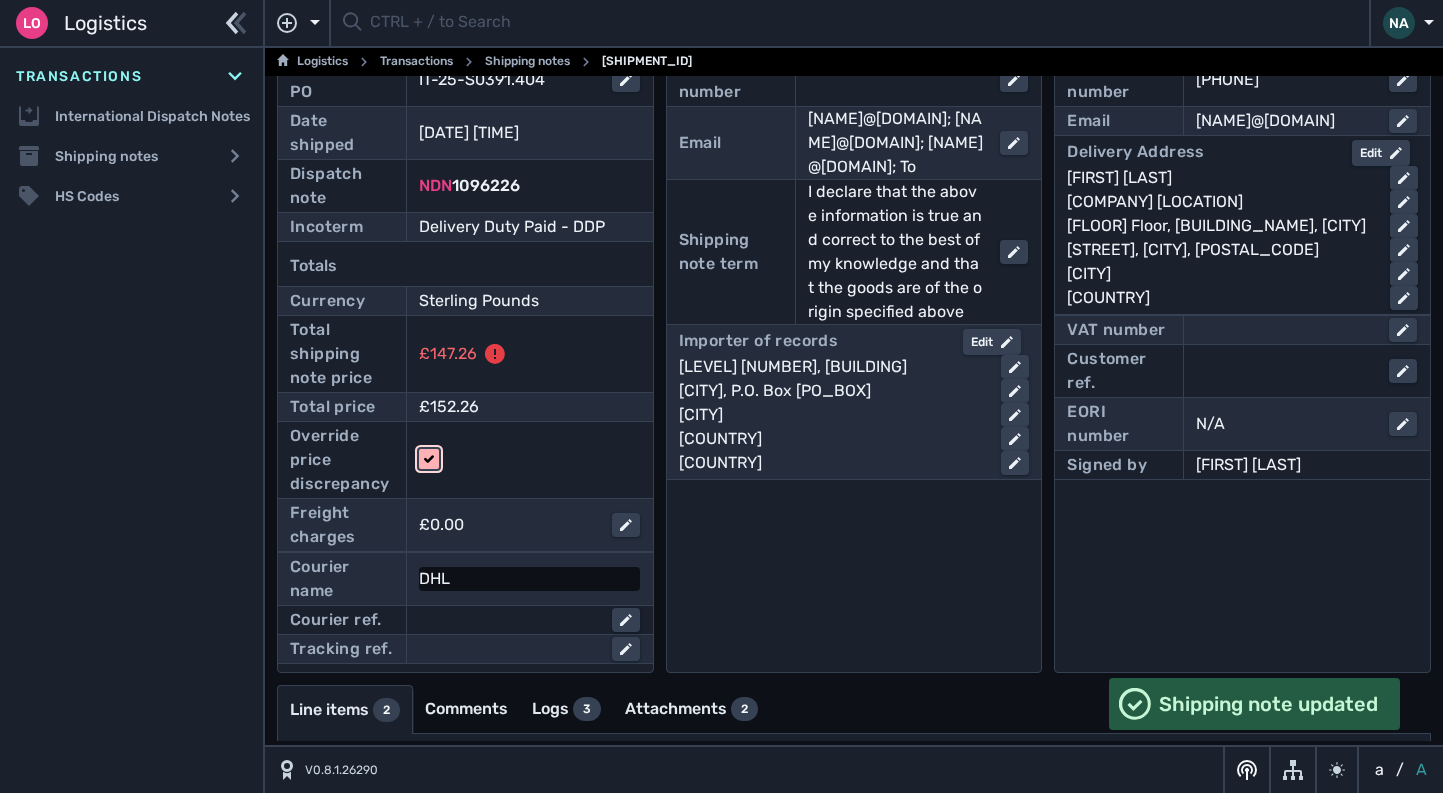 scroll, scrollTop: 0, scrollLeft: 0, axis: both 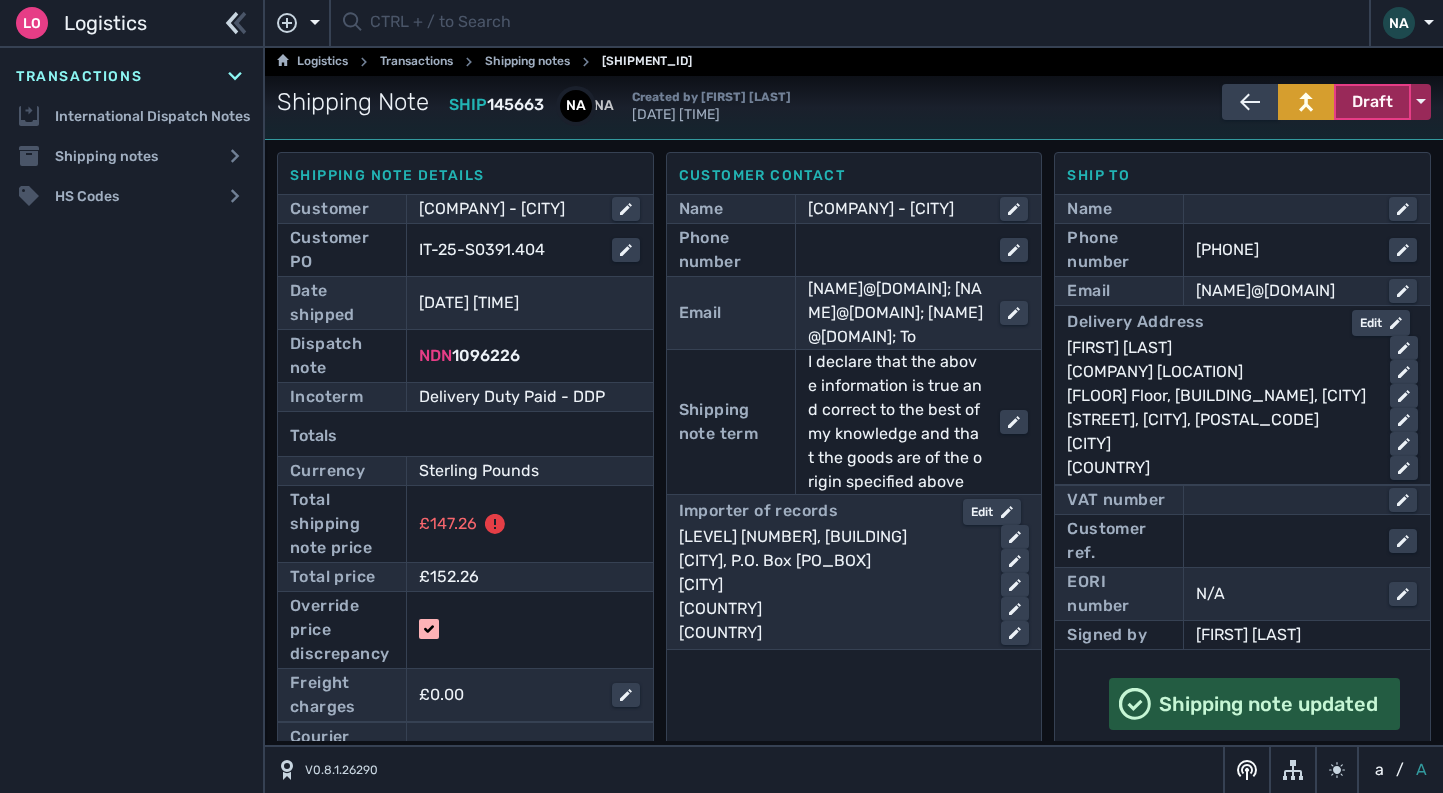 click on "Draft" at bounding box center (1372, 102) 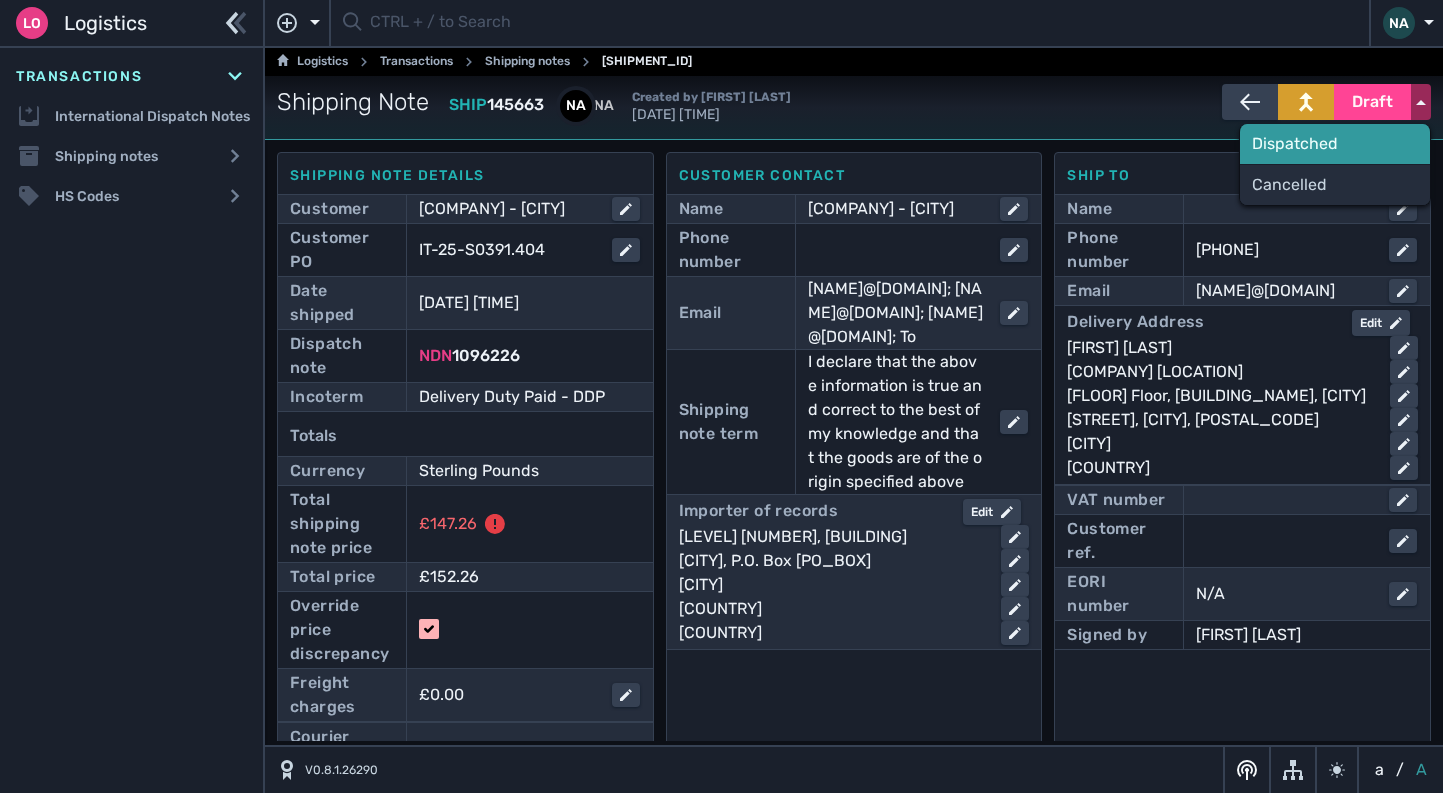 click on "Dispatched" at bounding box center [1335, 144] 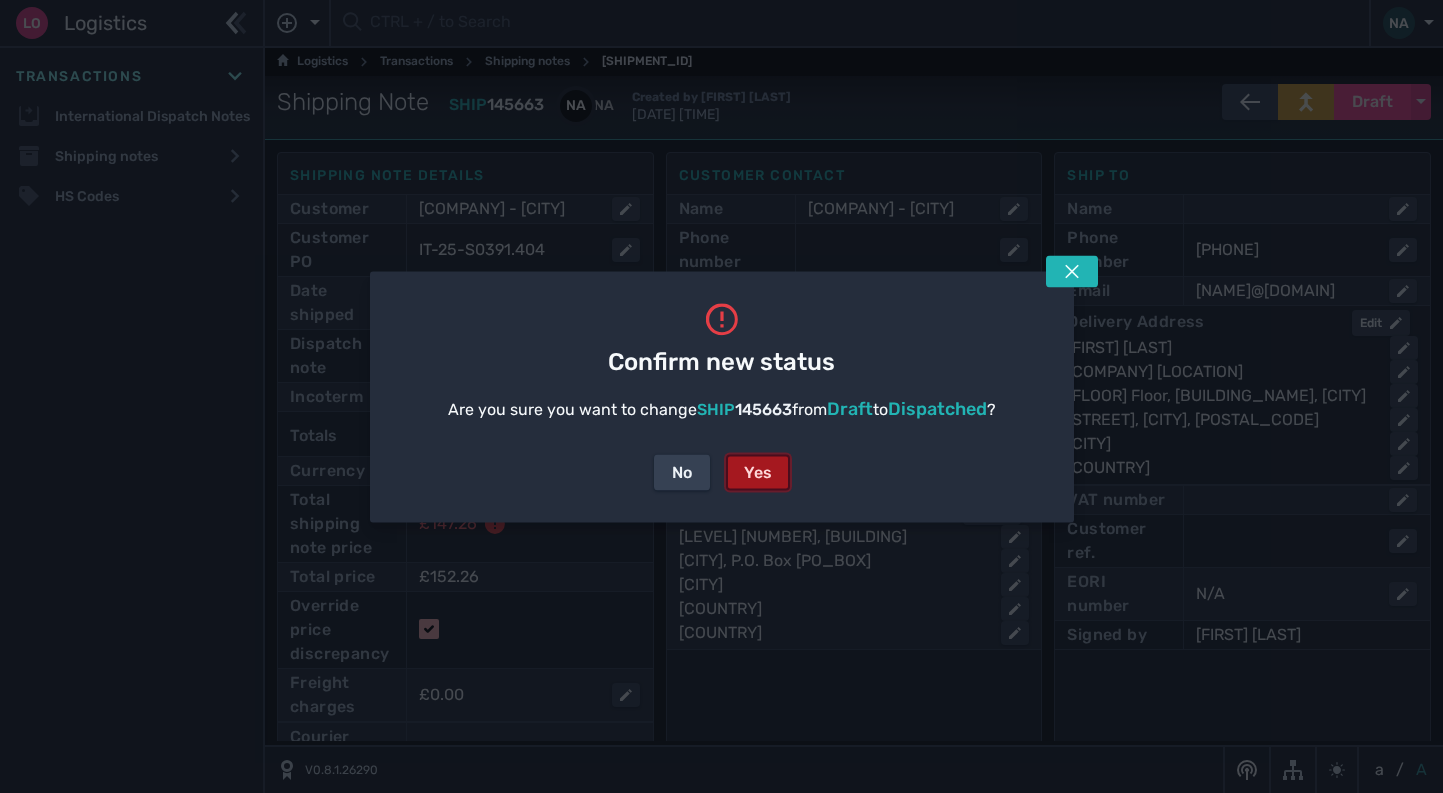 click on "Yes" at bounding box center [758, 472] 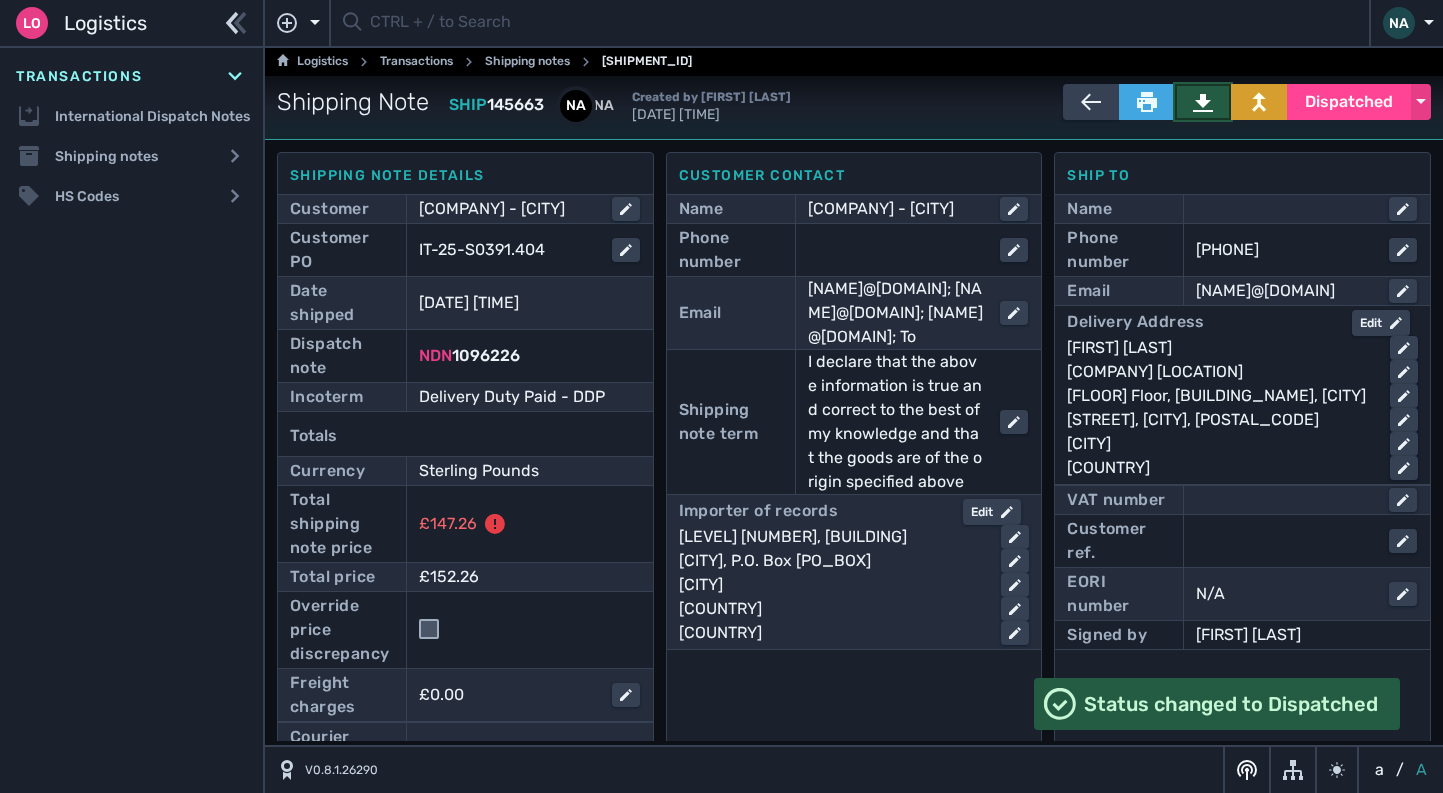 click at bounding box center [1203, 102] 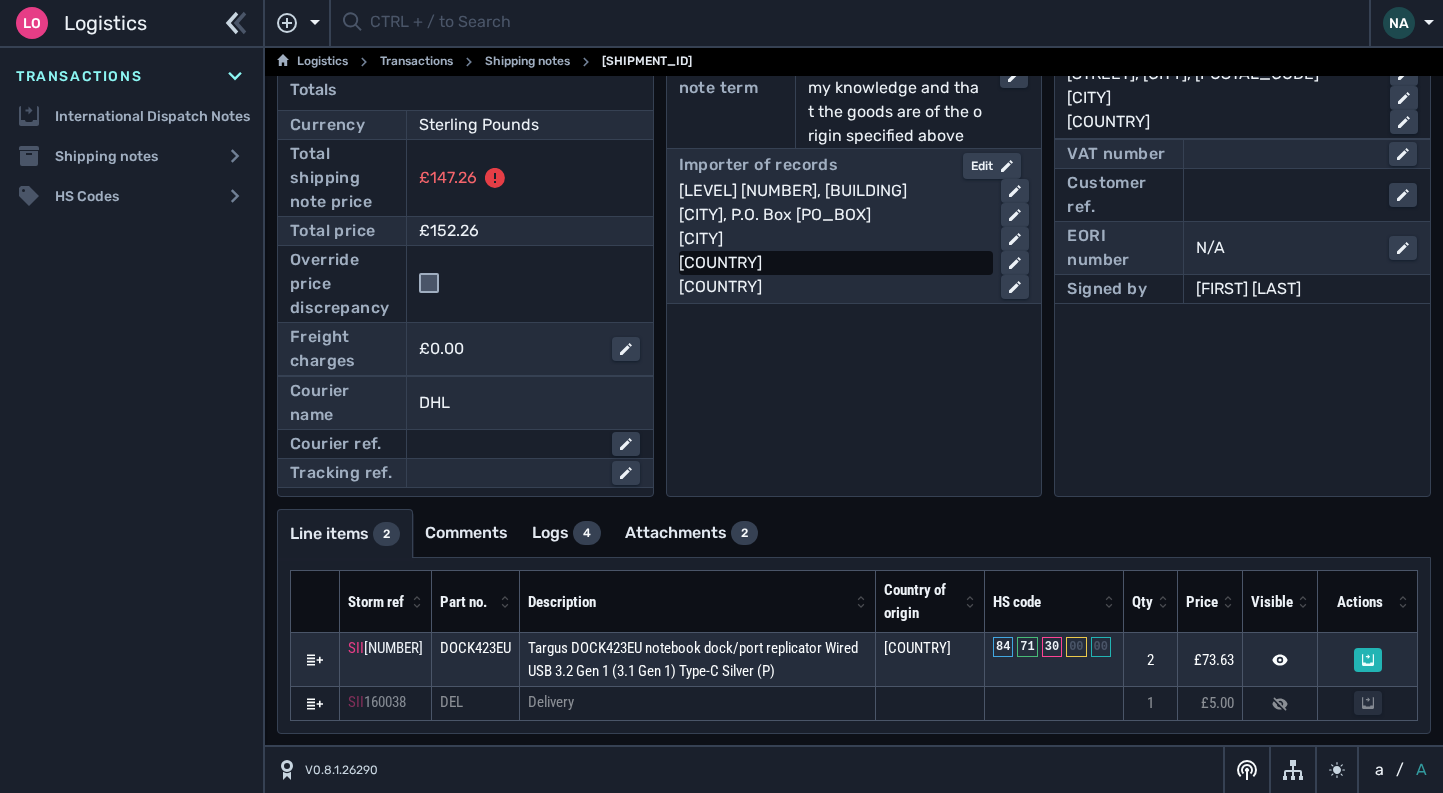 scroll, scrollTop: 371, scrollLeft: 0, axis: vertical 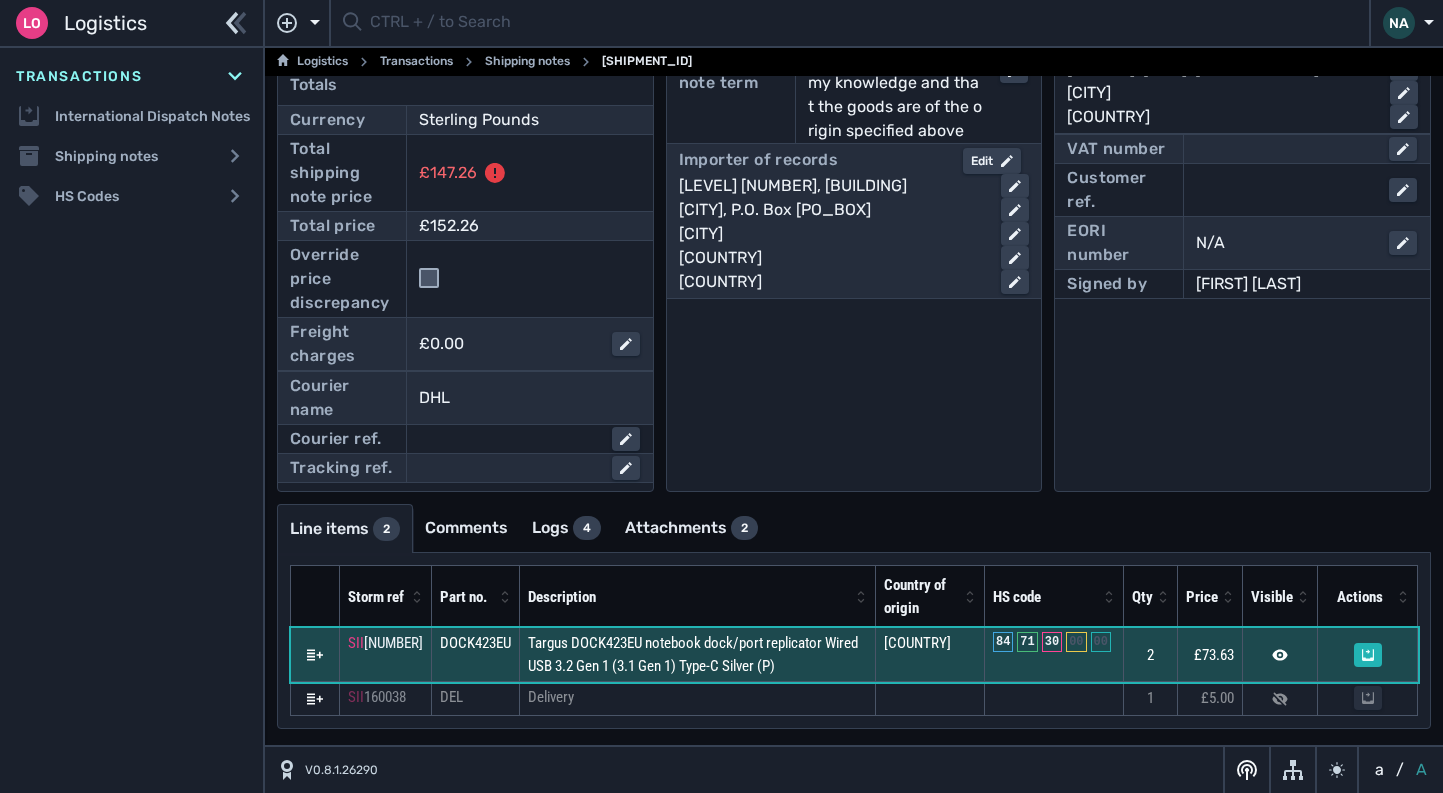 click on "Targus DOCK423EU notebook dock/port replicator Wired USB 3.2 Gen 1 (3.1 Gen 1) Type-C Silver (P)" at bounding box center (698, 655) 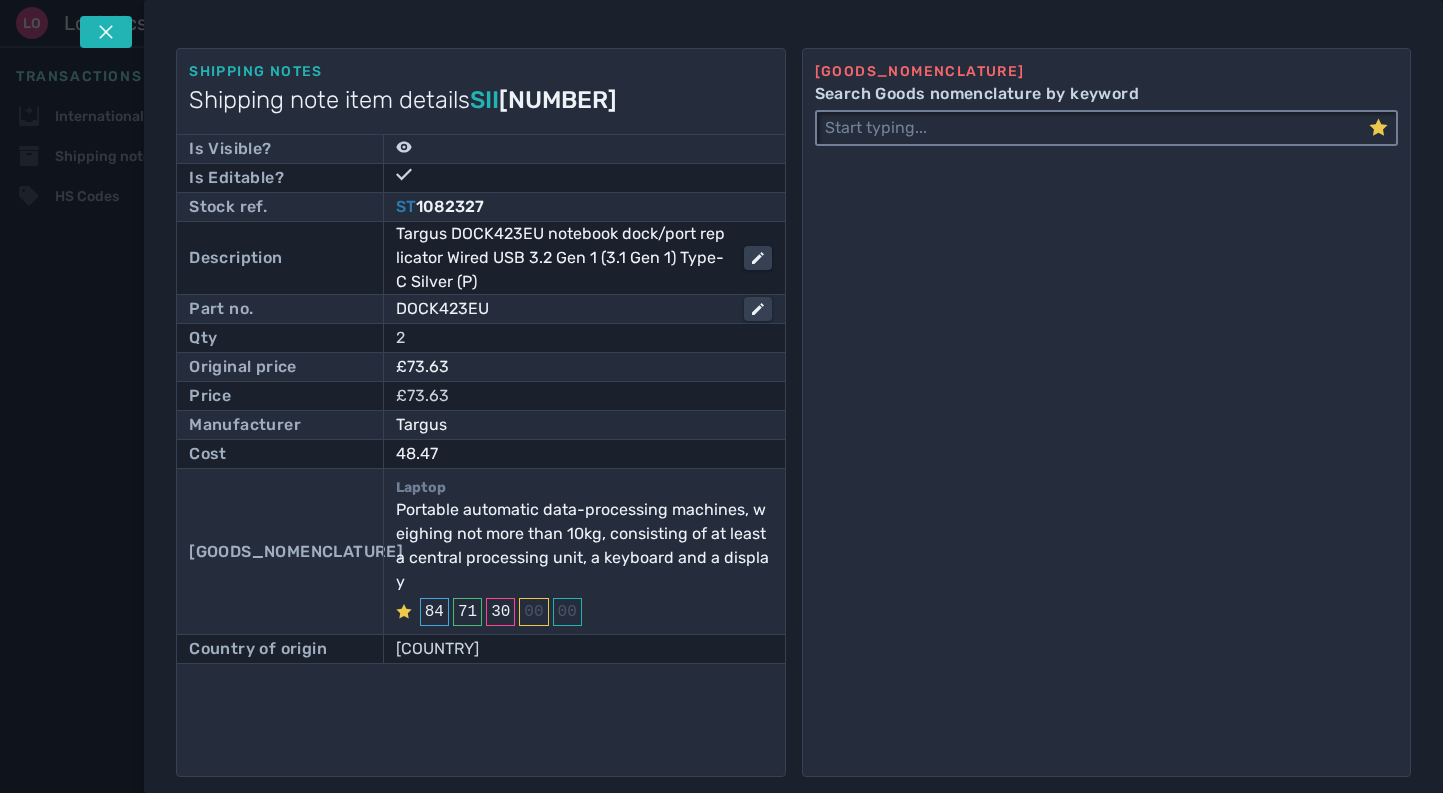 click on "Search Goods nomenclature by keyword" at bounding box center [1093, 128] 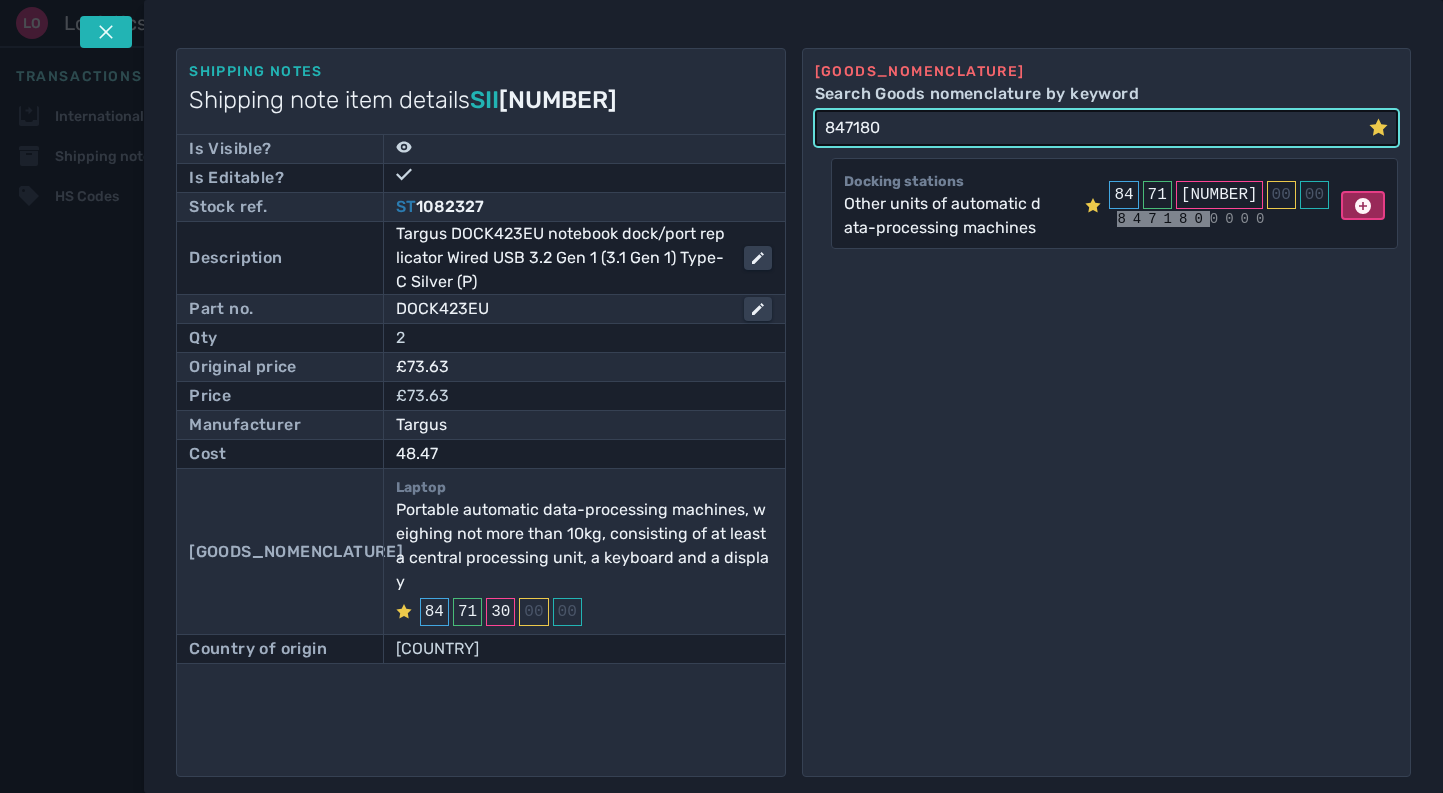 type on "847180" 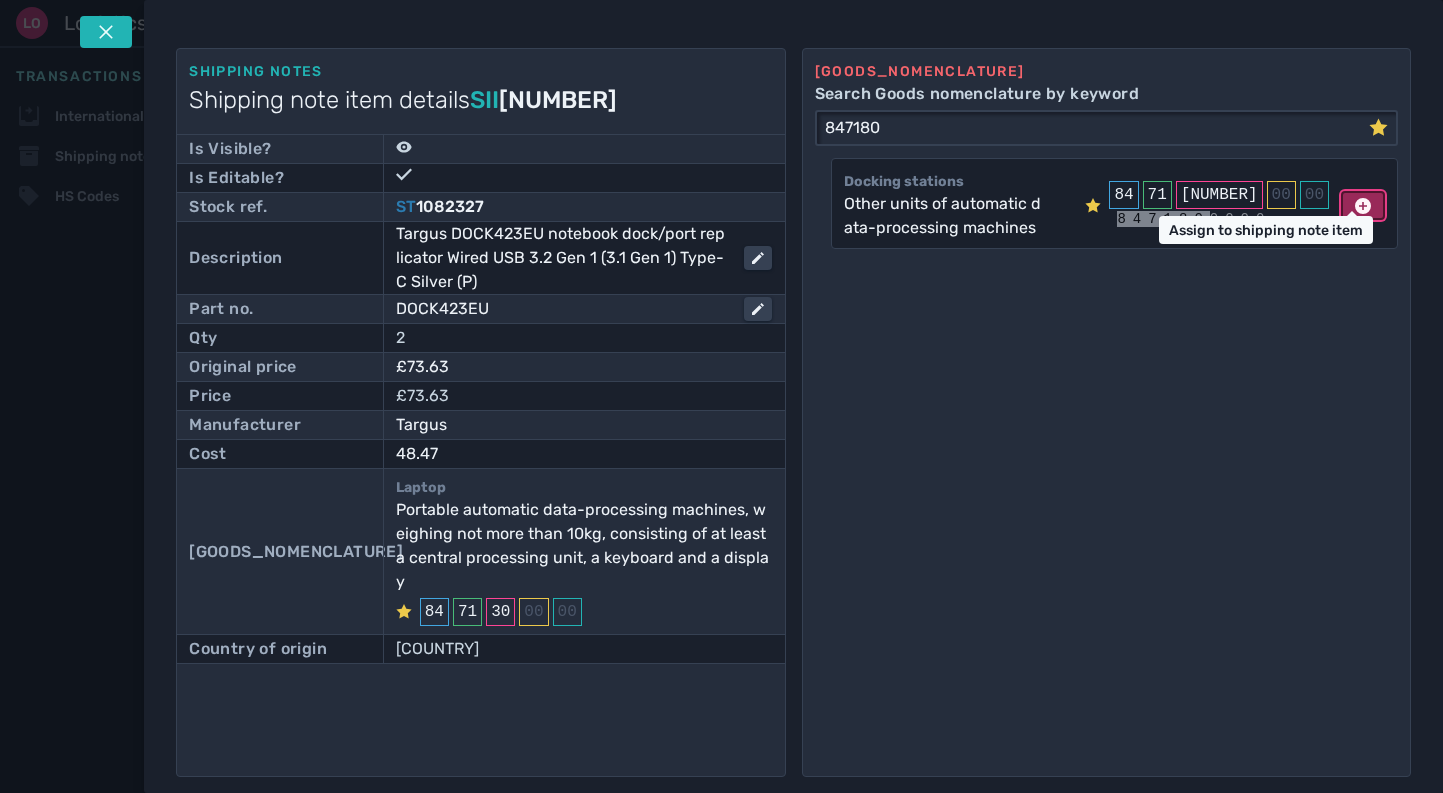 click at bounding box center (1363, 206) 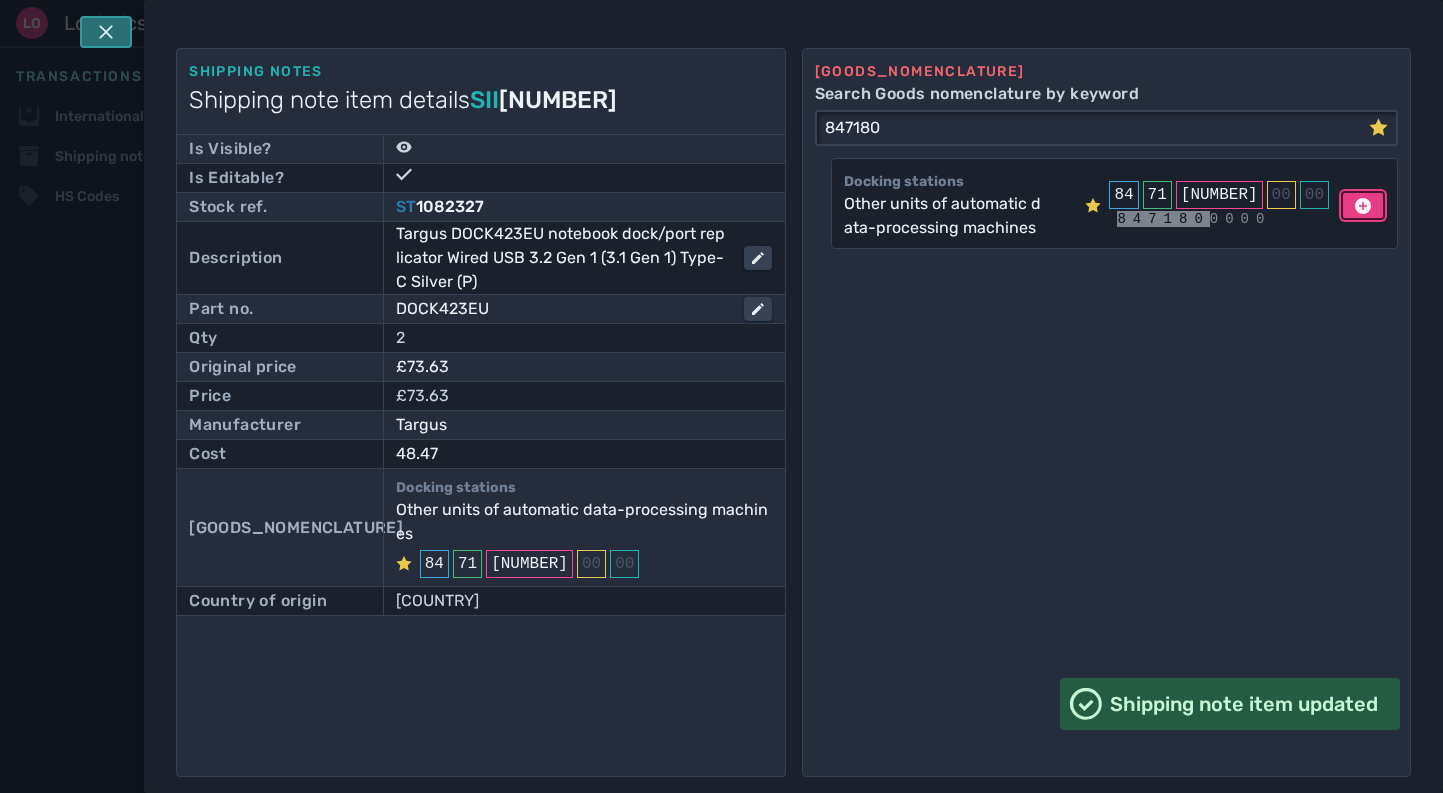 click at bounding box center [107, 32] 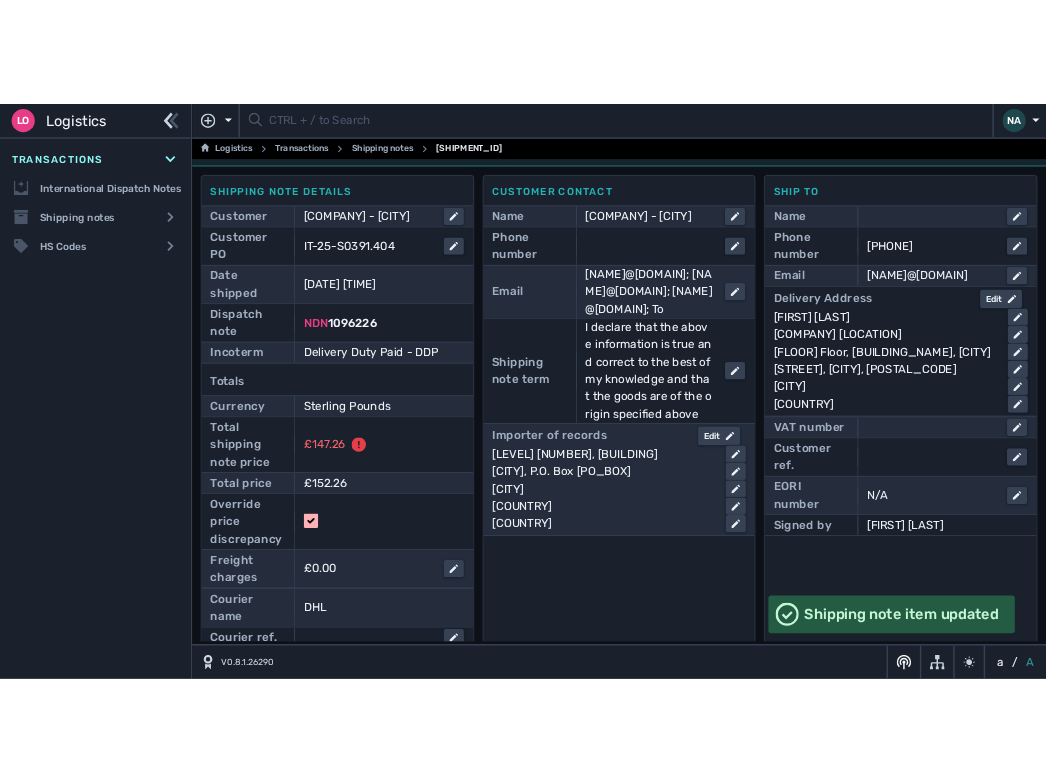 scroll, scrollTop: 0, scrollLeft: 0, axis: both 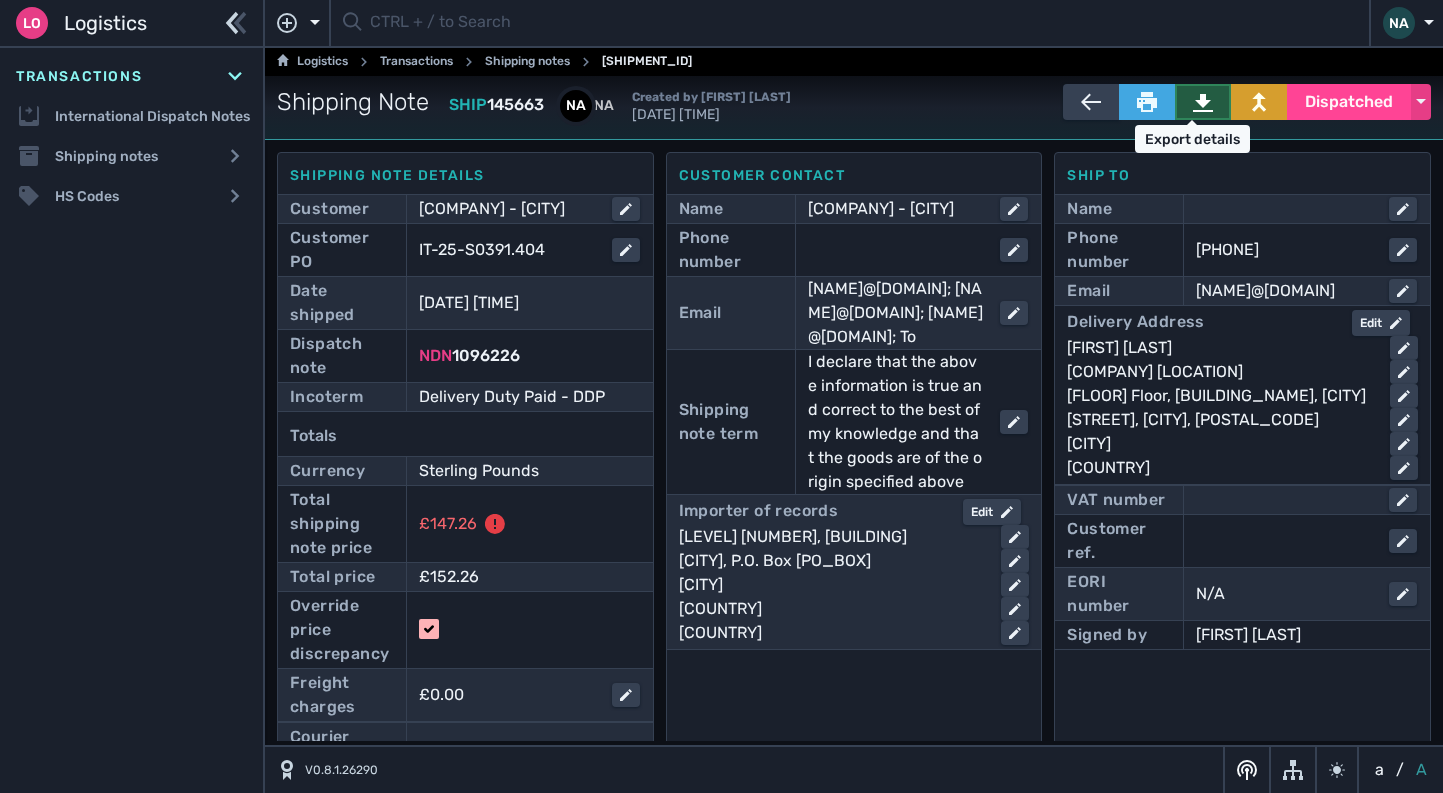 click at bounding box center (1203, 102) 